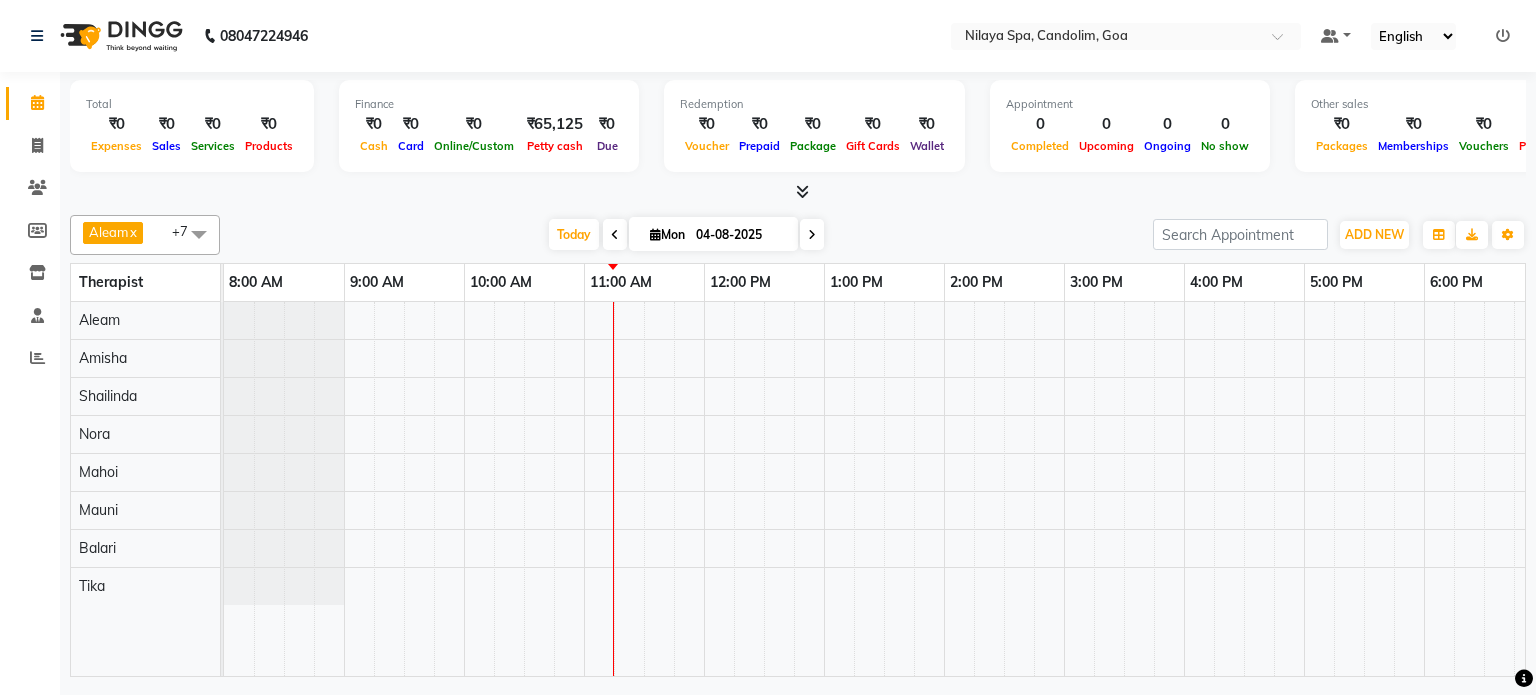 scroll, scrollTop: 0, scrollLeft: 0, axis: both 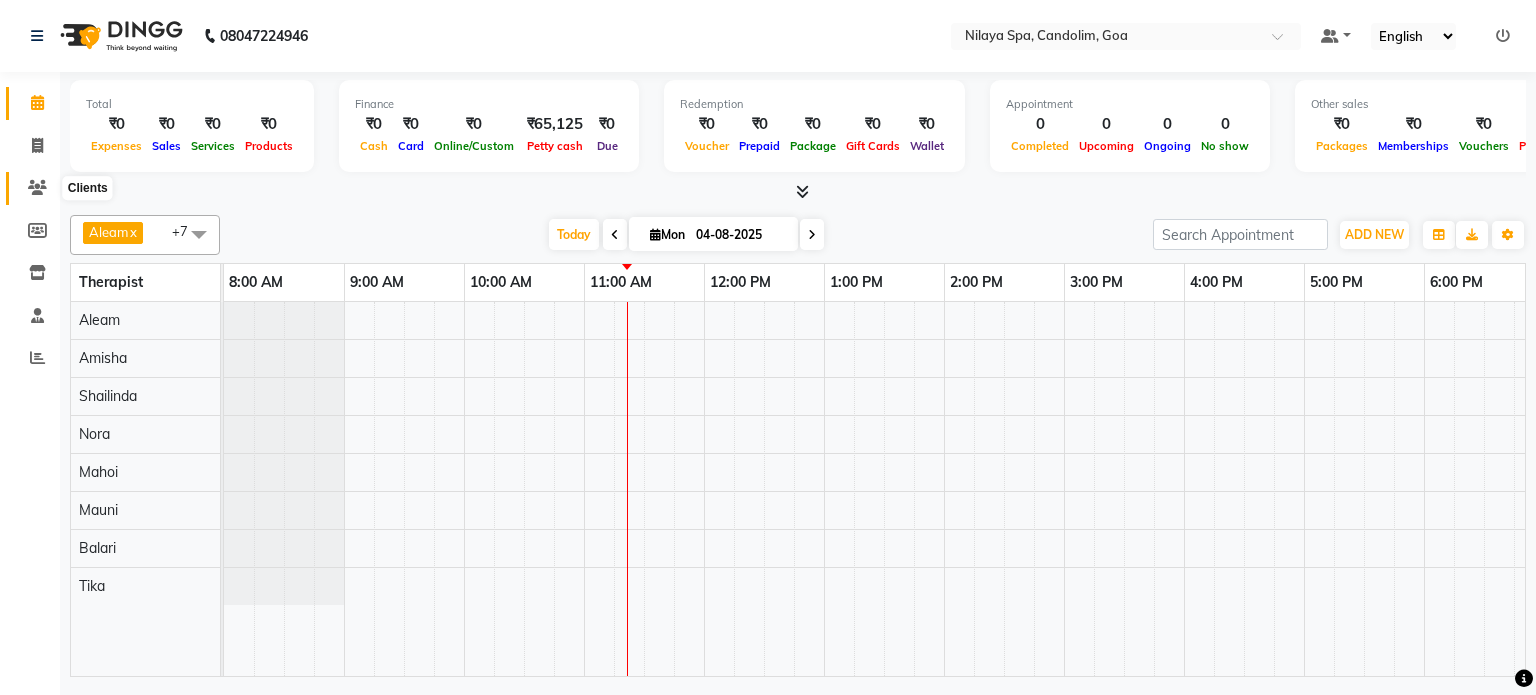 click 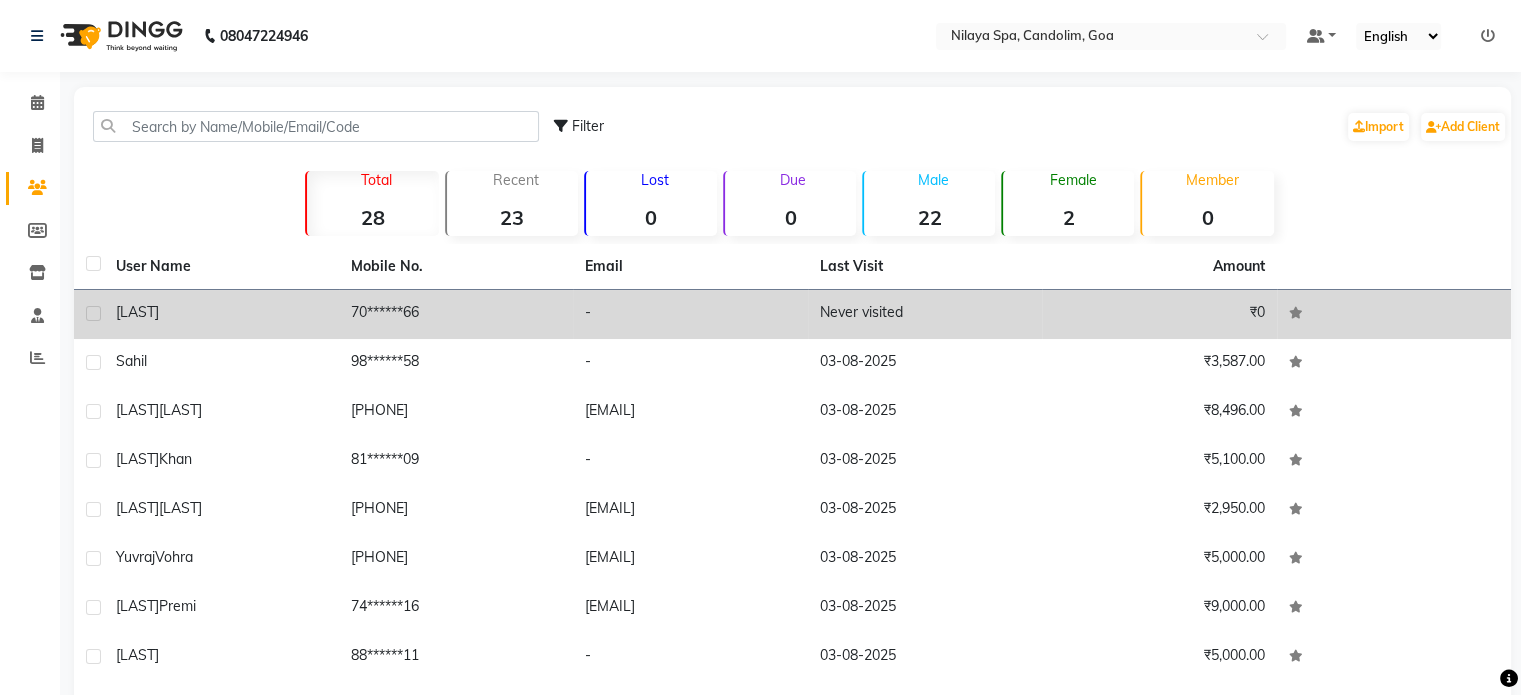 click on "[LAST]" 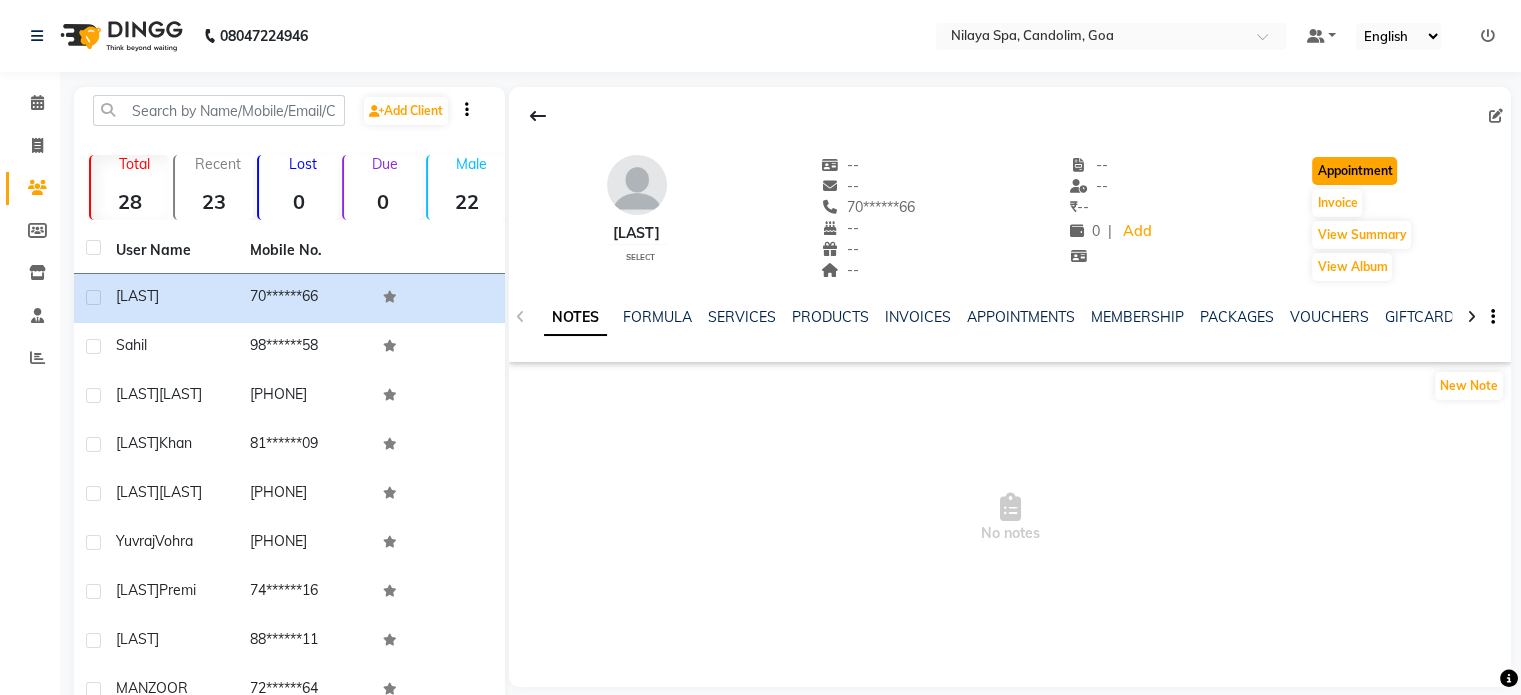 click on "Appointment" 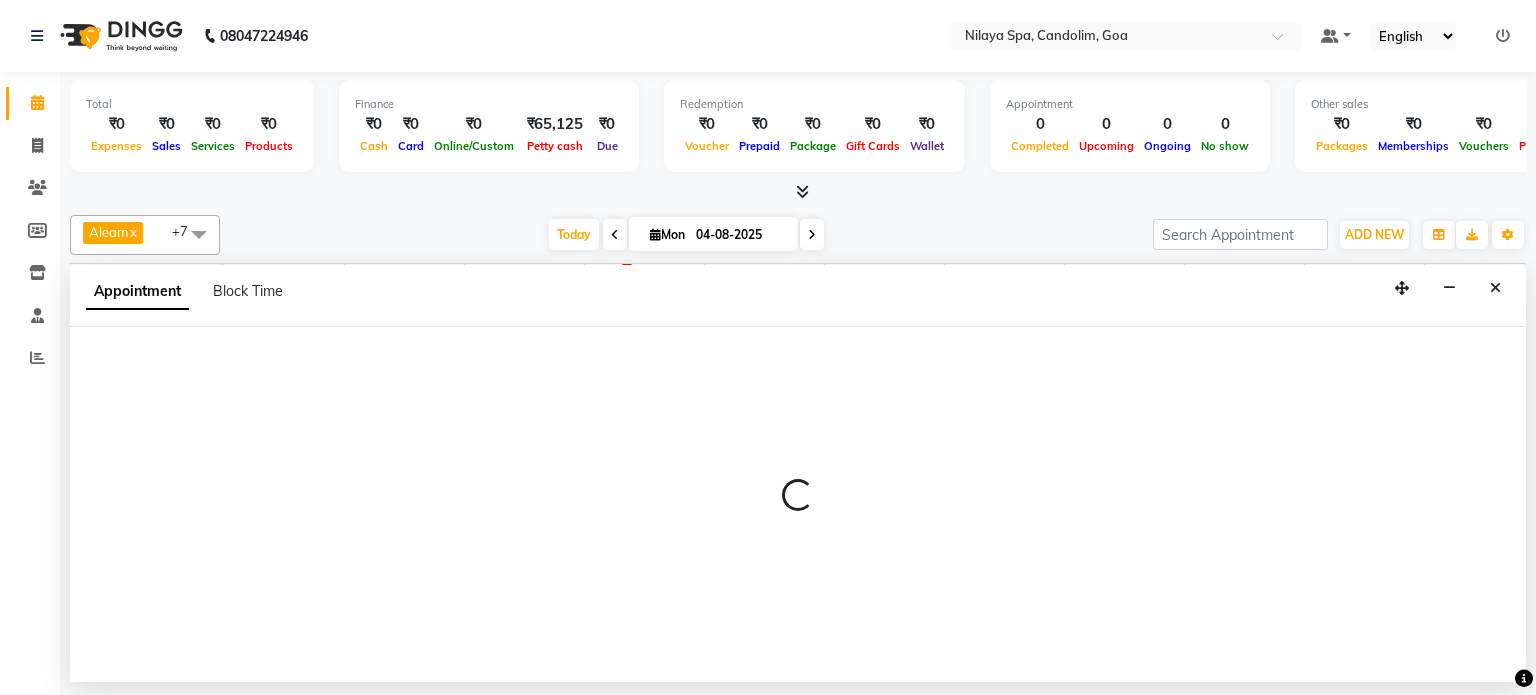 select on "540" 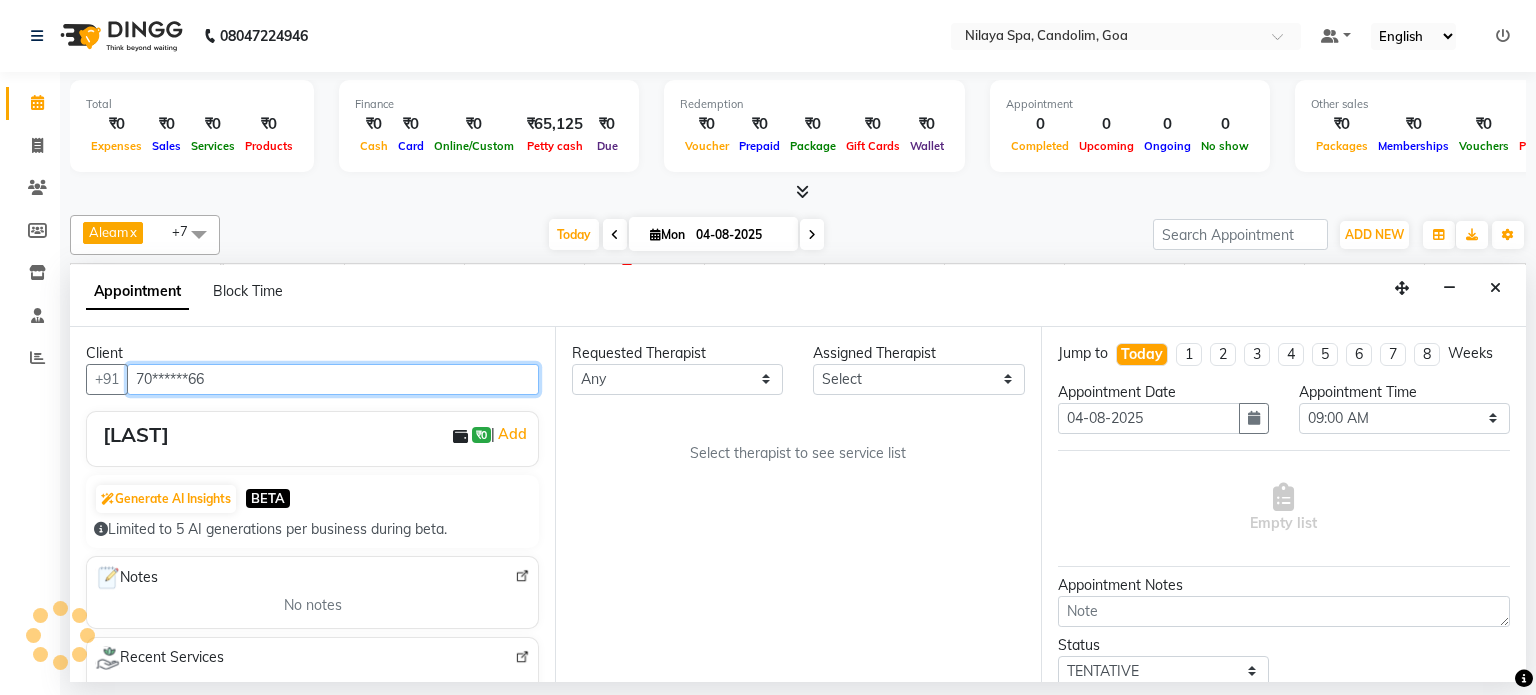 scroll, scrollTop: 0, scrollLeft: 360, axis: horizontal 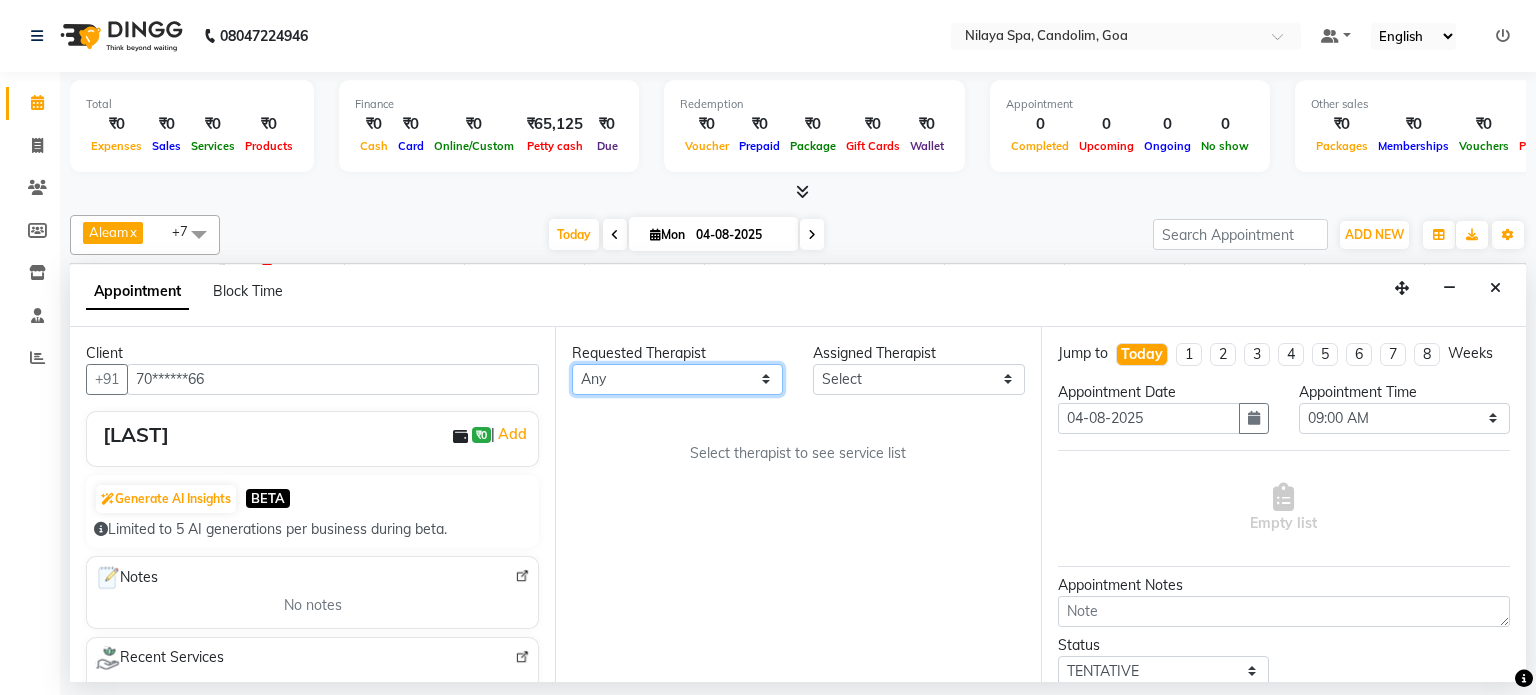 click on "Any Aleam Amisha Balari  Deepak Ratanpal Mahoi Mauni  Nora  Punjima Shailinda Tika" at bounding box center [677, 379] 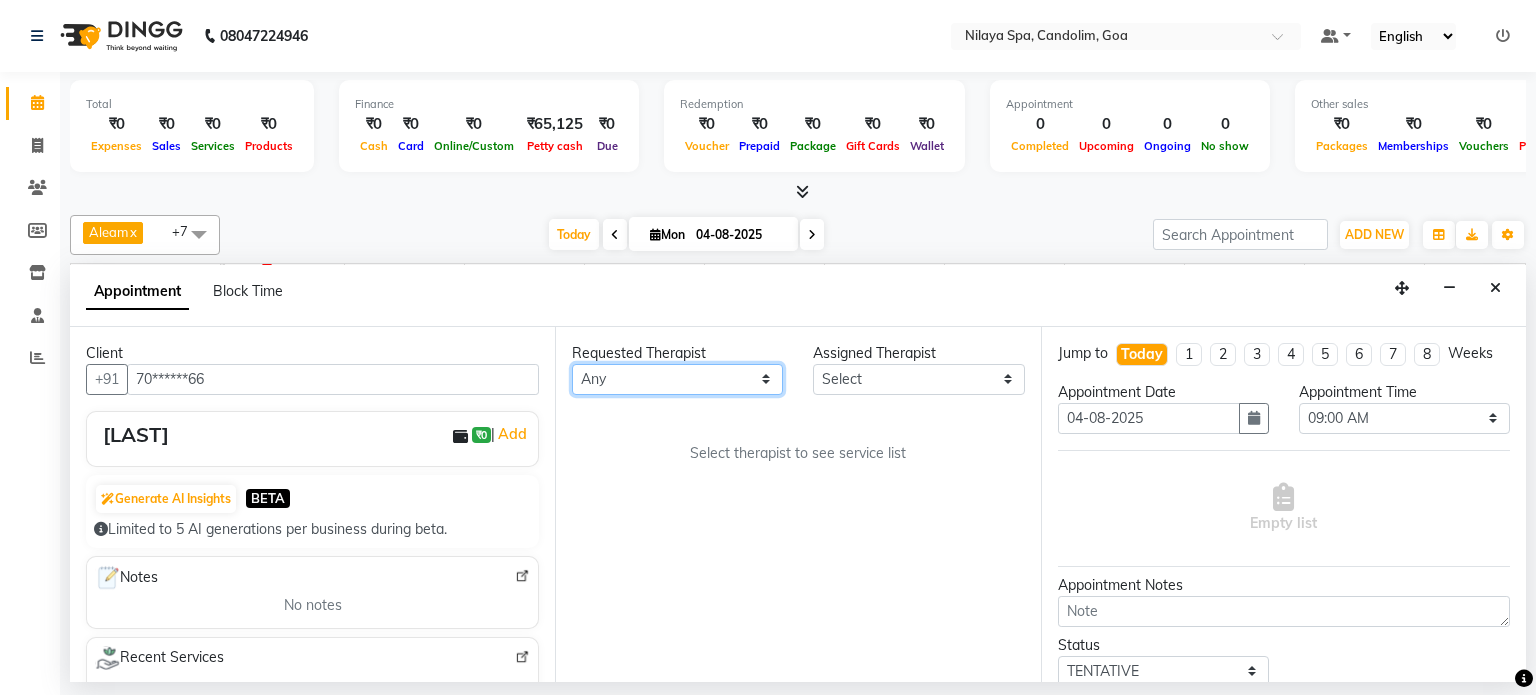 click on "Any Aleam Amisha Balari  Deepak Ratanpal Mahoi Mauni  Nora  Punjima Shailinda Tika" at bounding box center (677, 379) 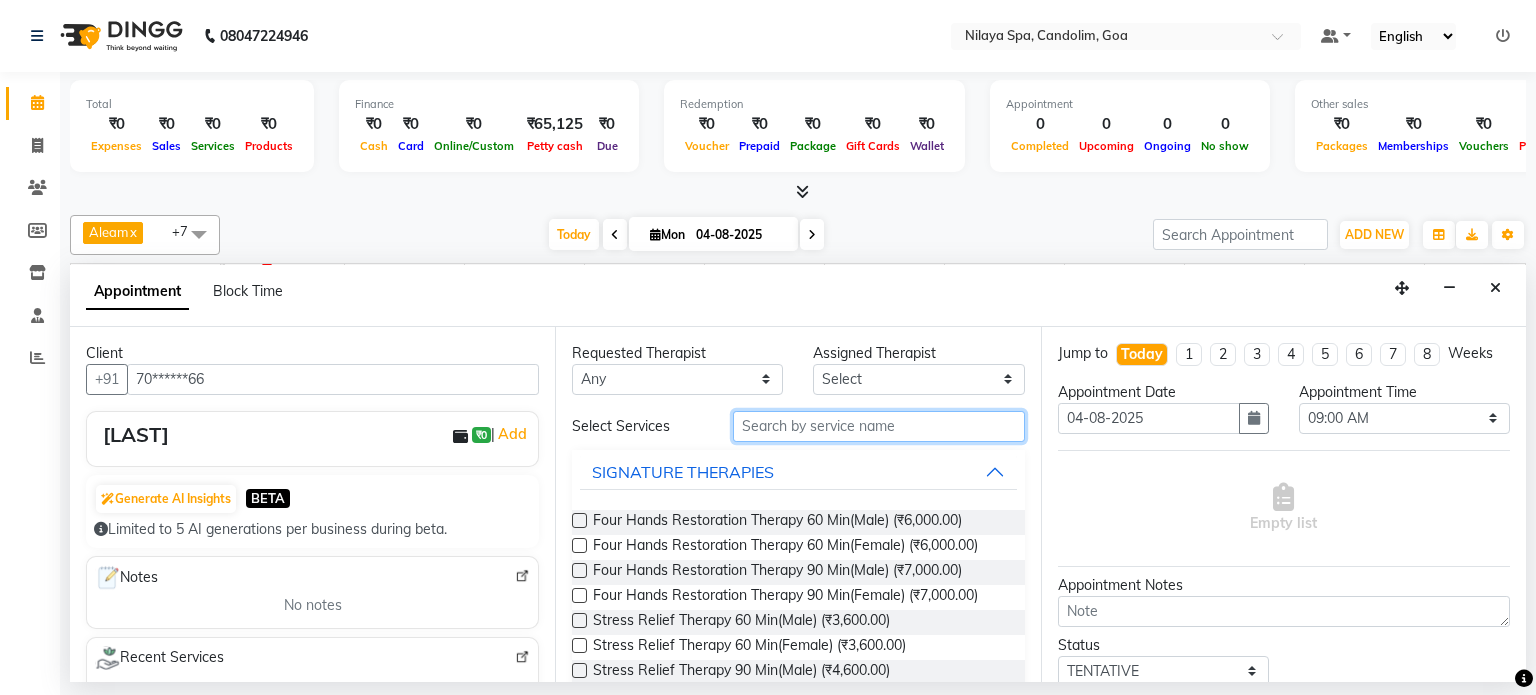 click at bounding box center (879, 426) 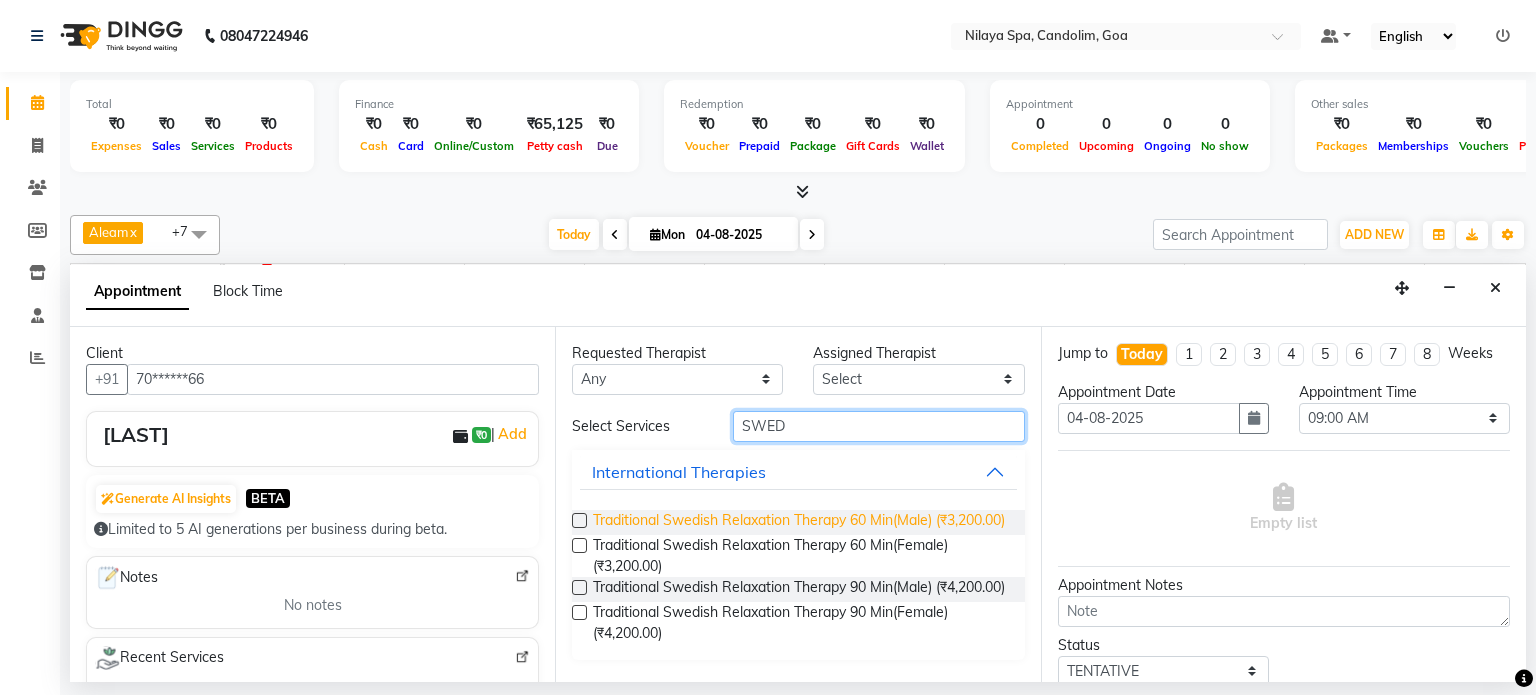type on "SWED" 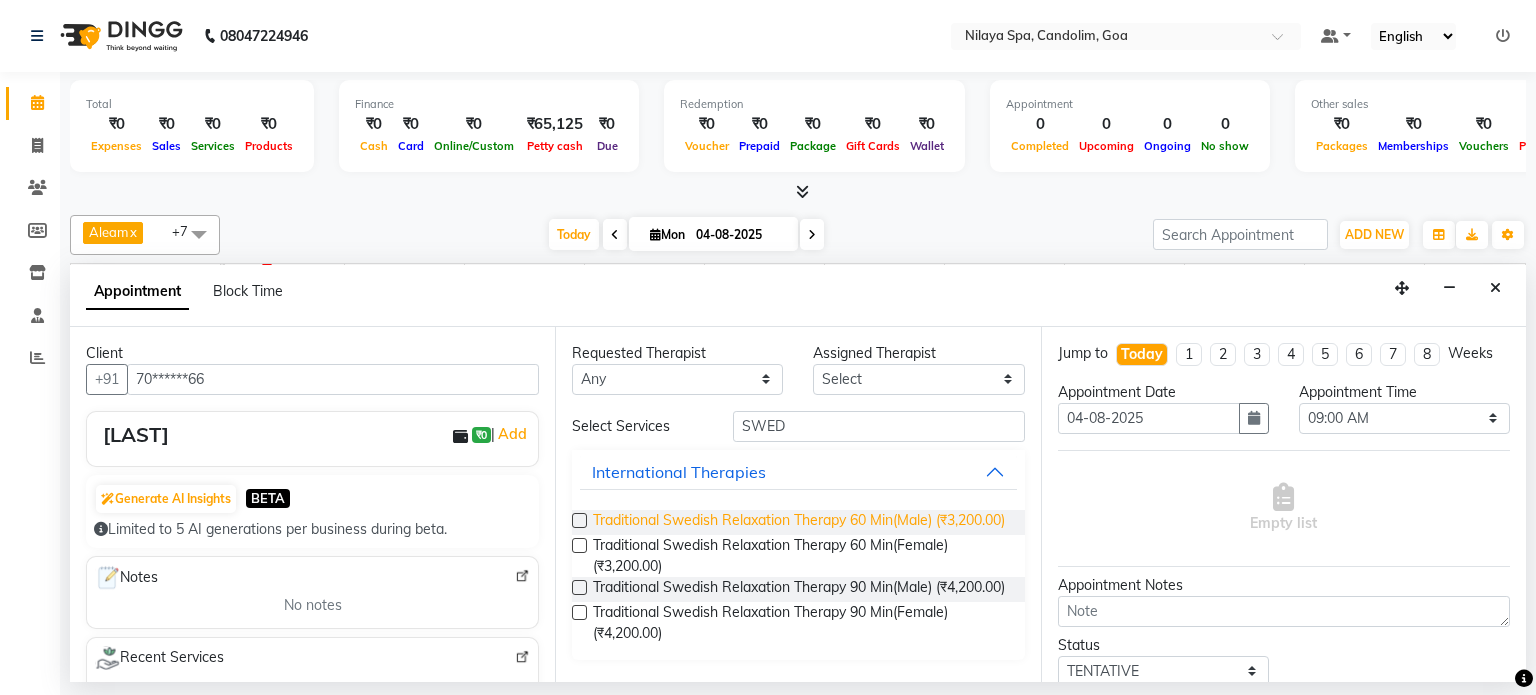 click on "Traditional Swedish Relaxation Therapy 60 Min(Male) (₹3,200.00)" at bounding box center (799, 522) 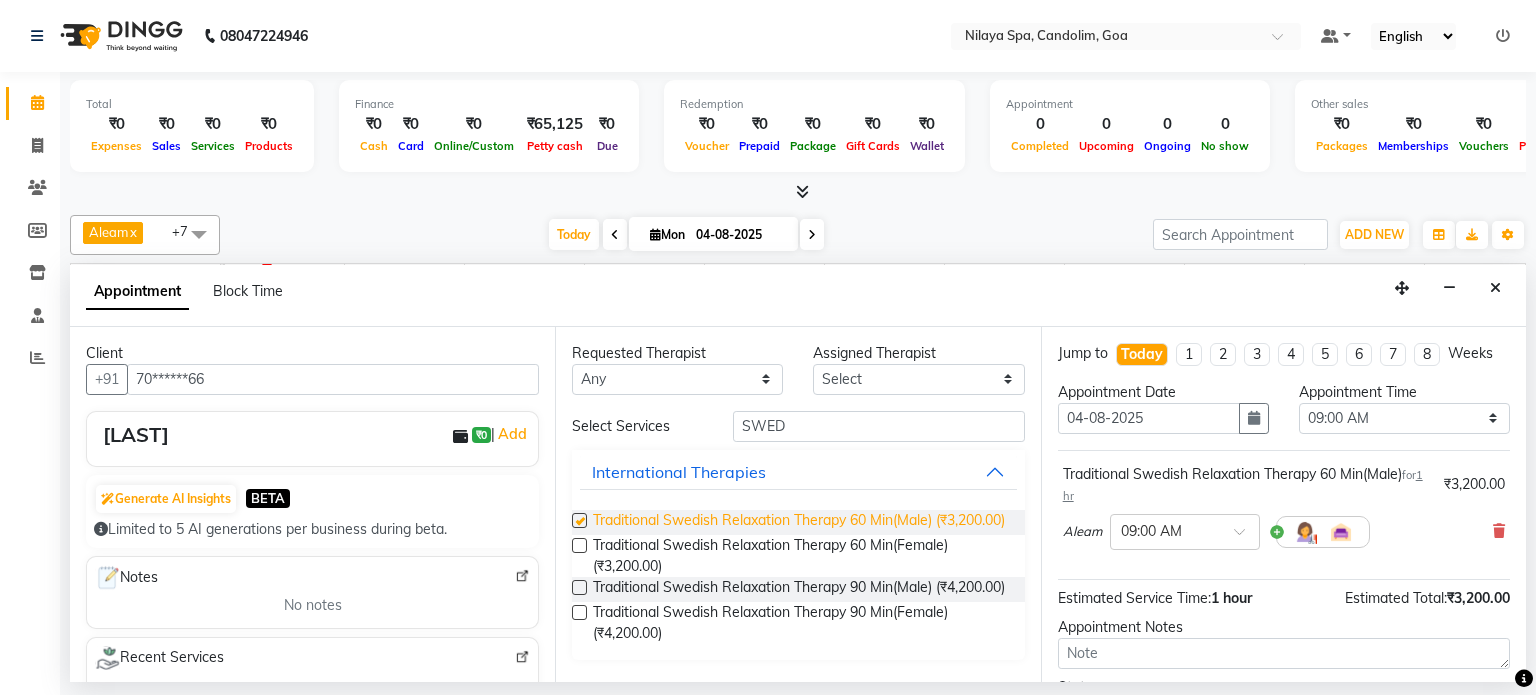 checkbox on "false" 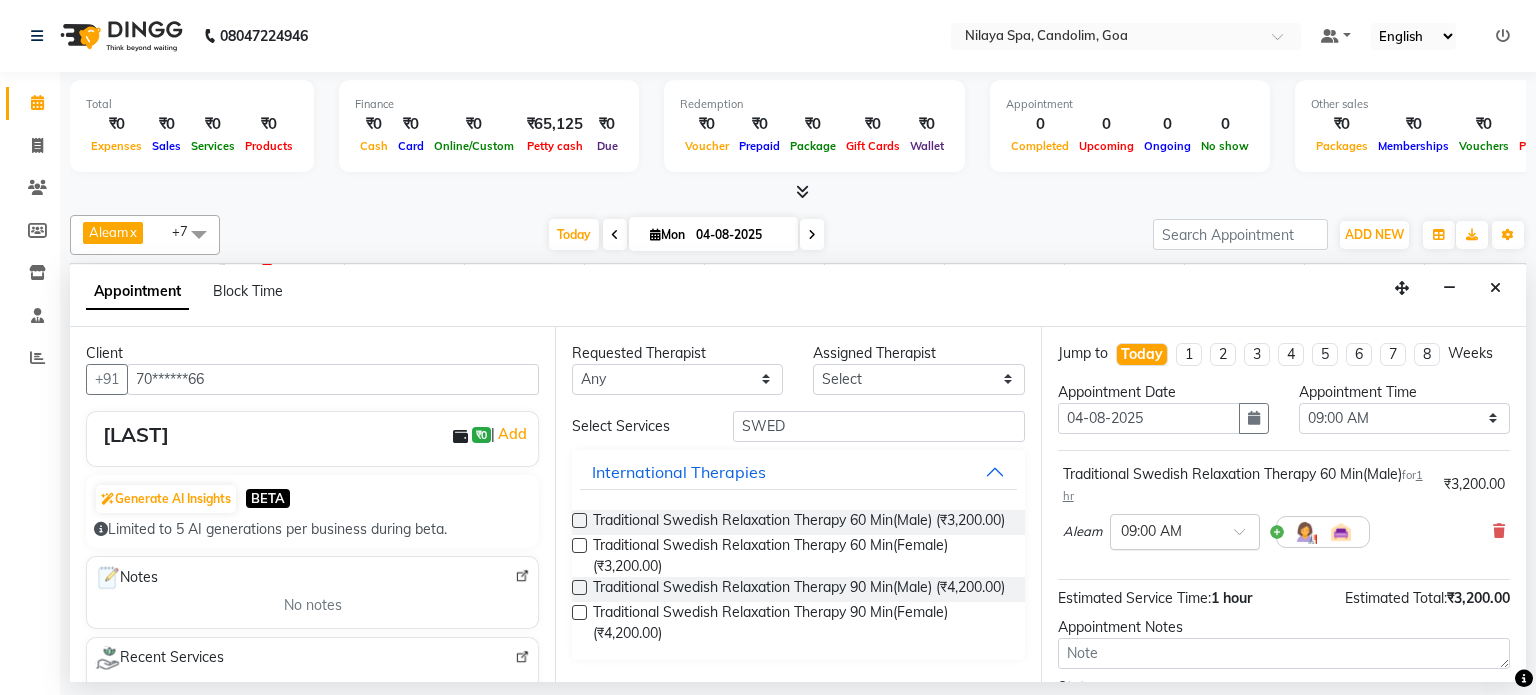 click at bounding box center [1246, 537] 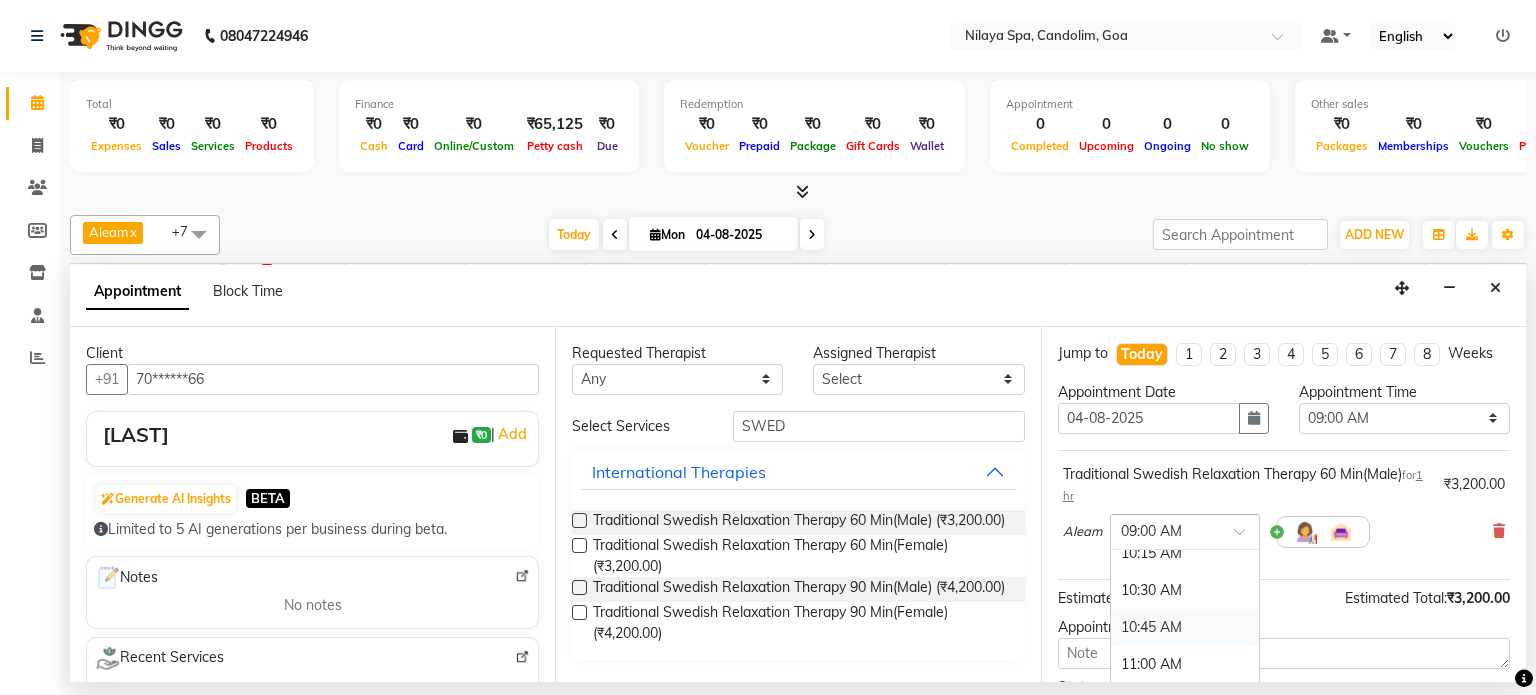 scroll, scrollTop: 300, scrollLeft: 0, axis: vertical 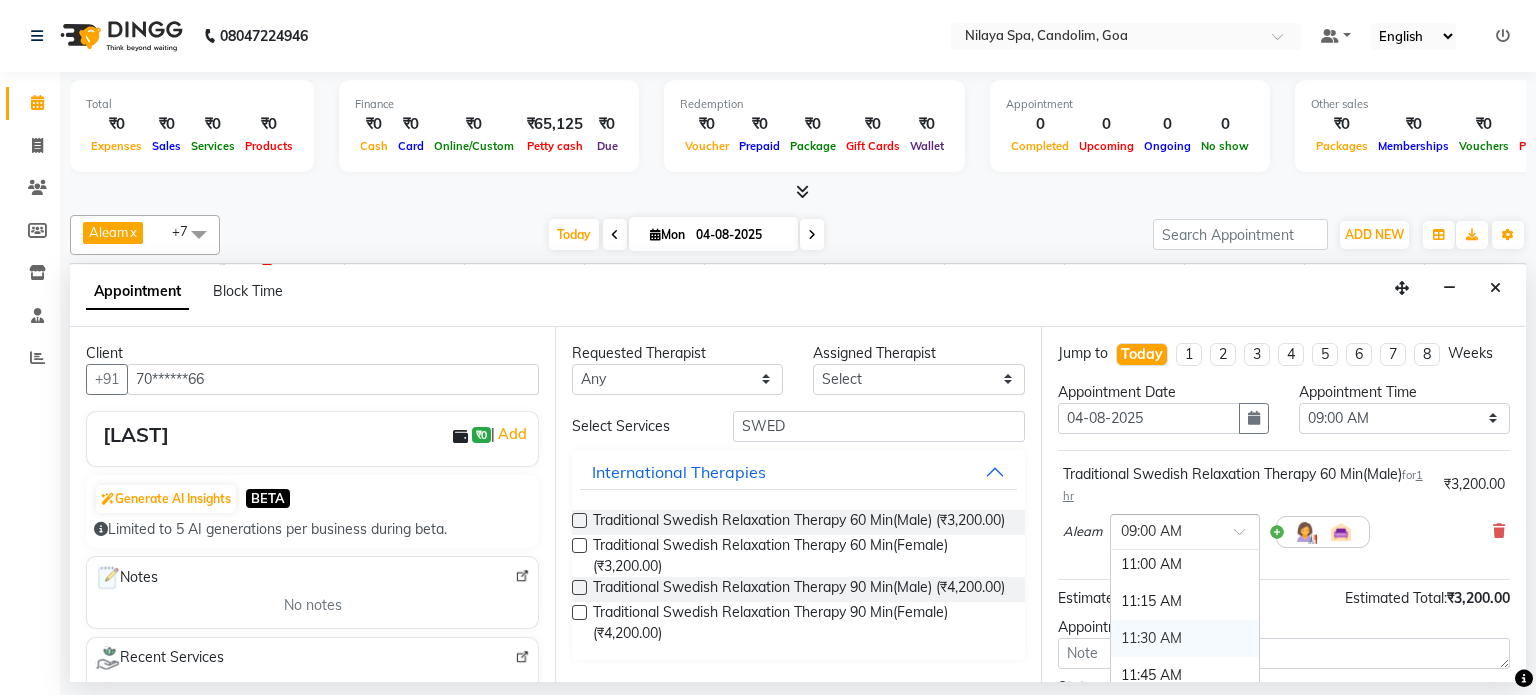 click on "11:30 AM" at bounding box center (1185, 638) 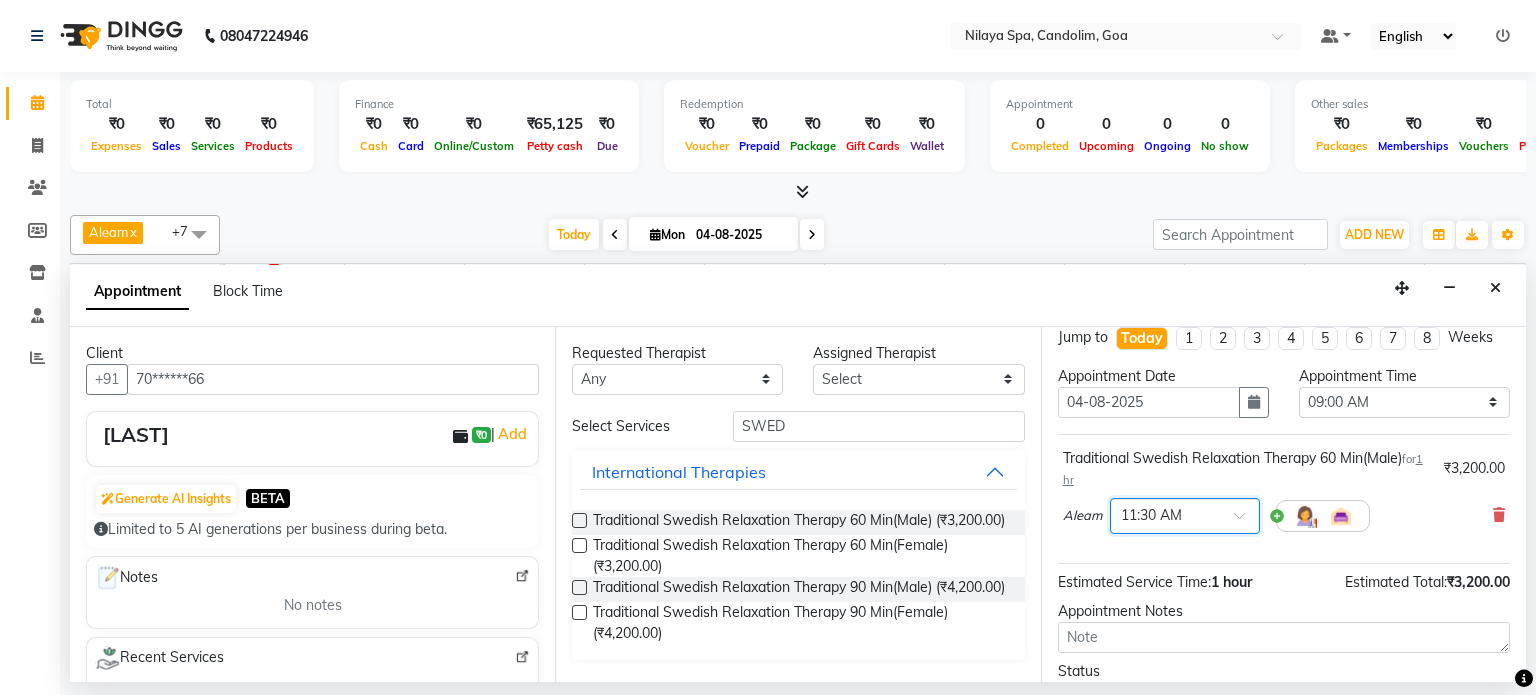 scroll, scrollTop: 0, scrollLeft: 0, axis: both 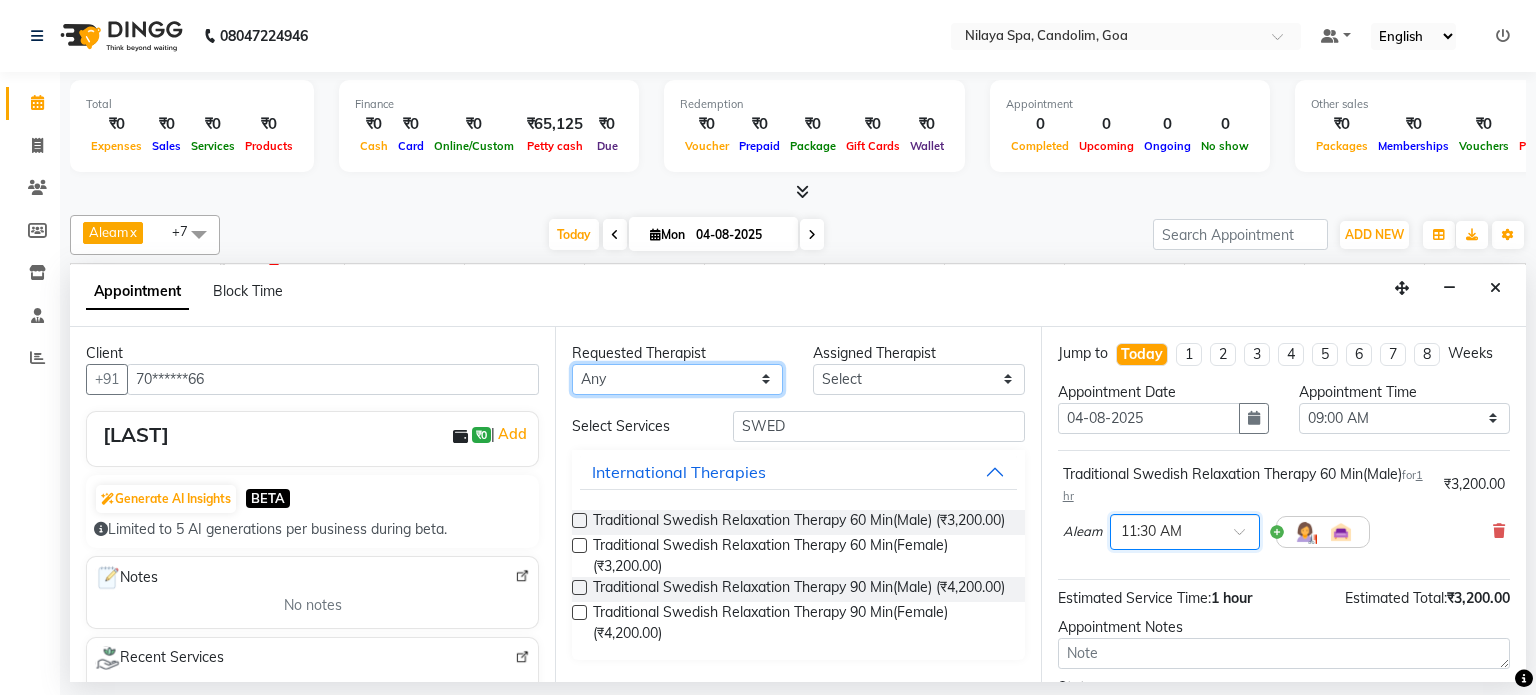 click on "Any Aleam Amisha Balari  Deepak Ratanpal Mahoi Mauni  Nora  Punjima Shailinda Tika" at bounding box center [677, 379] 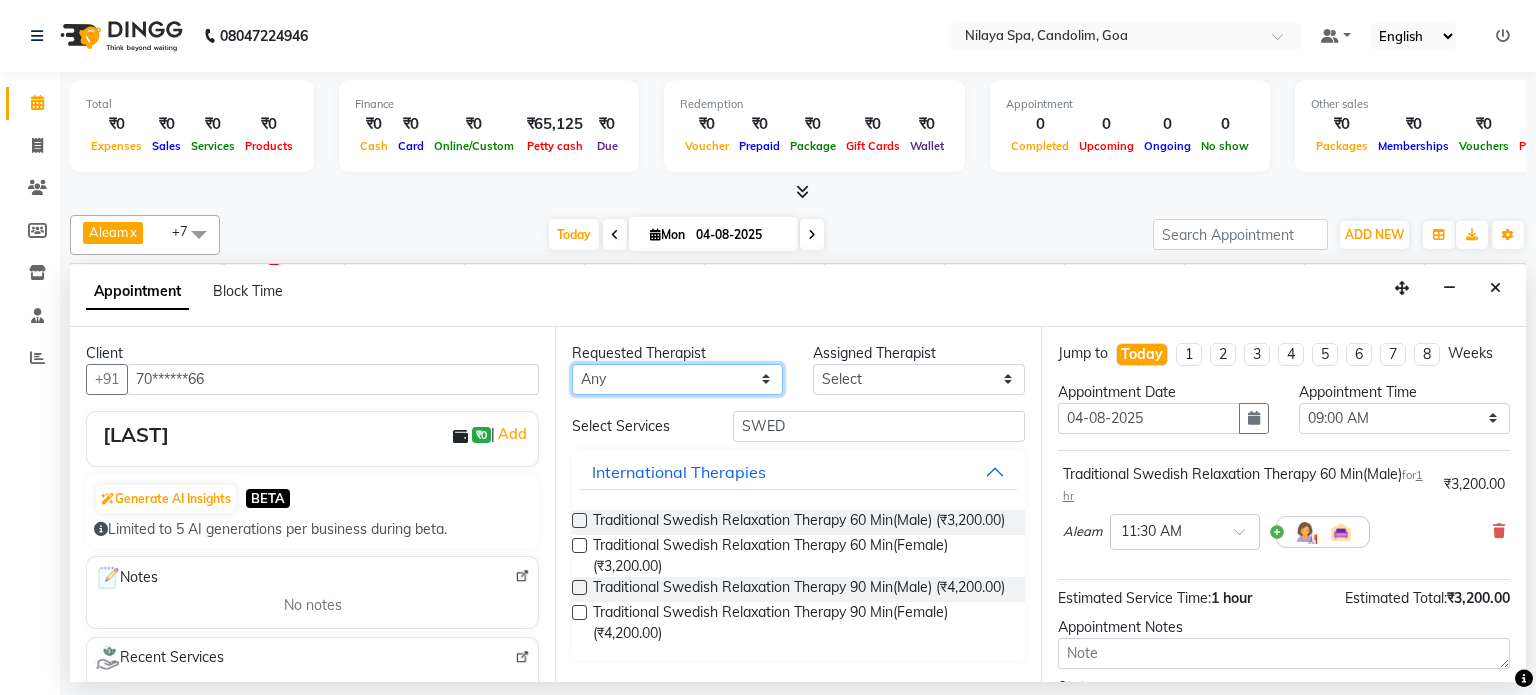 select on "87836" 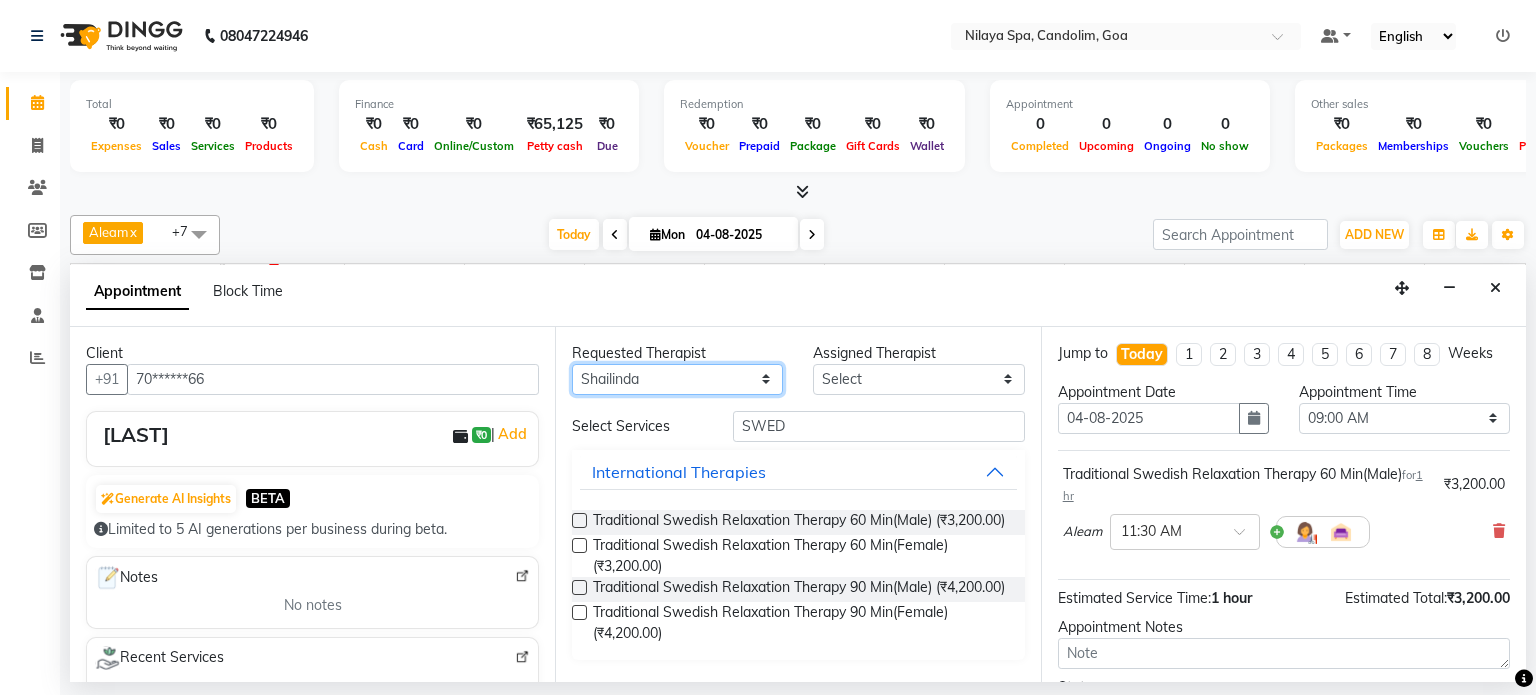 click on "Any Aleam Amisha Balari  Deepak Ratanpal Mahoi Mauni  Nora  Punjima Shailinda Tika" at bounding box center [677, 379] 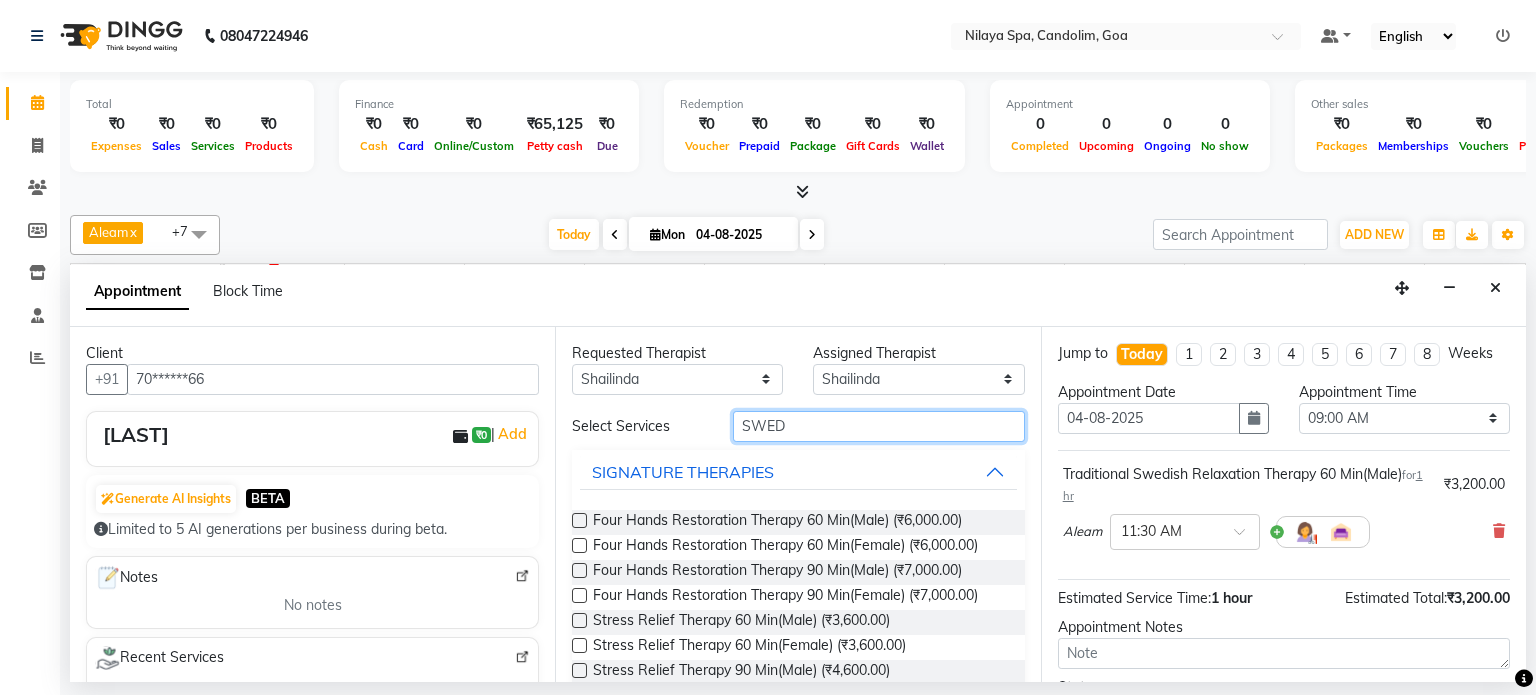 click on "SWED" at bounding box center [879, 426] 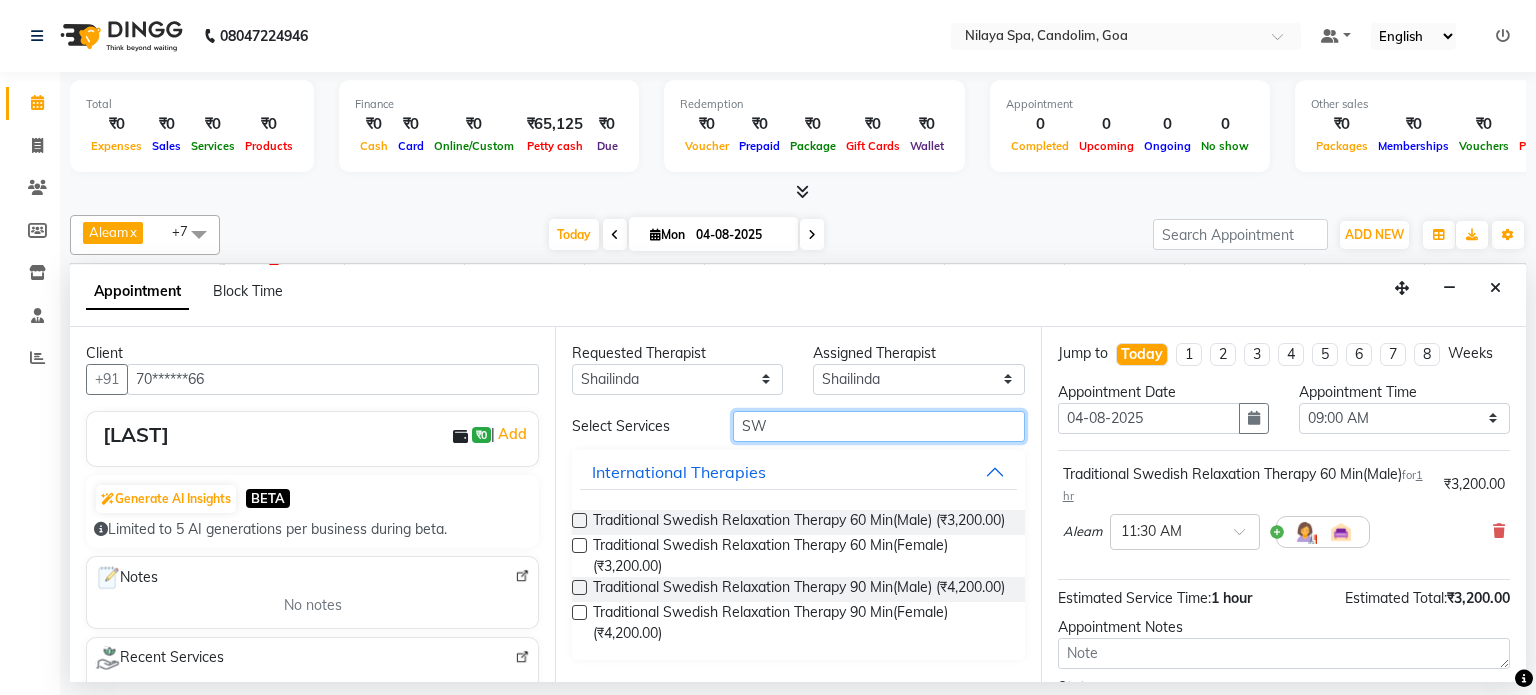 type on "S" 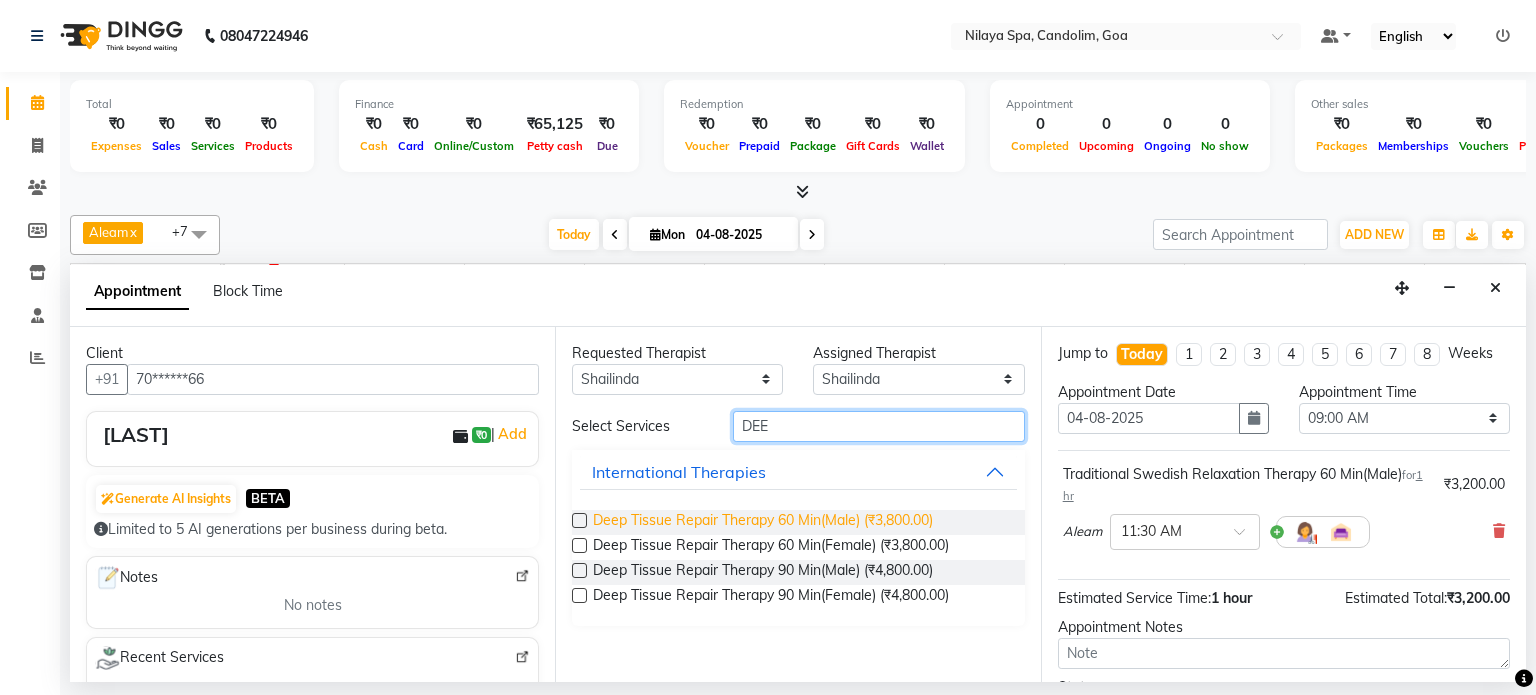 type on "DEE" 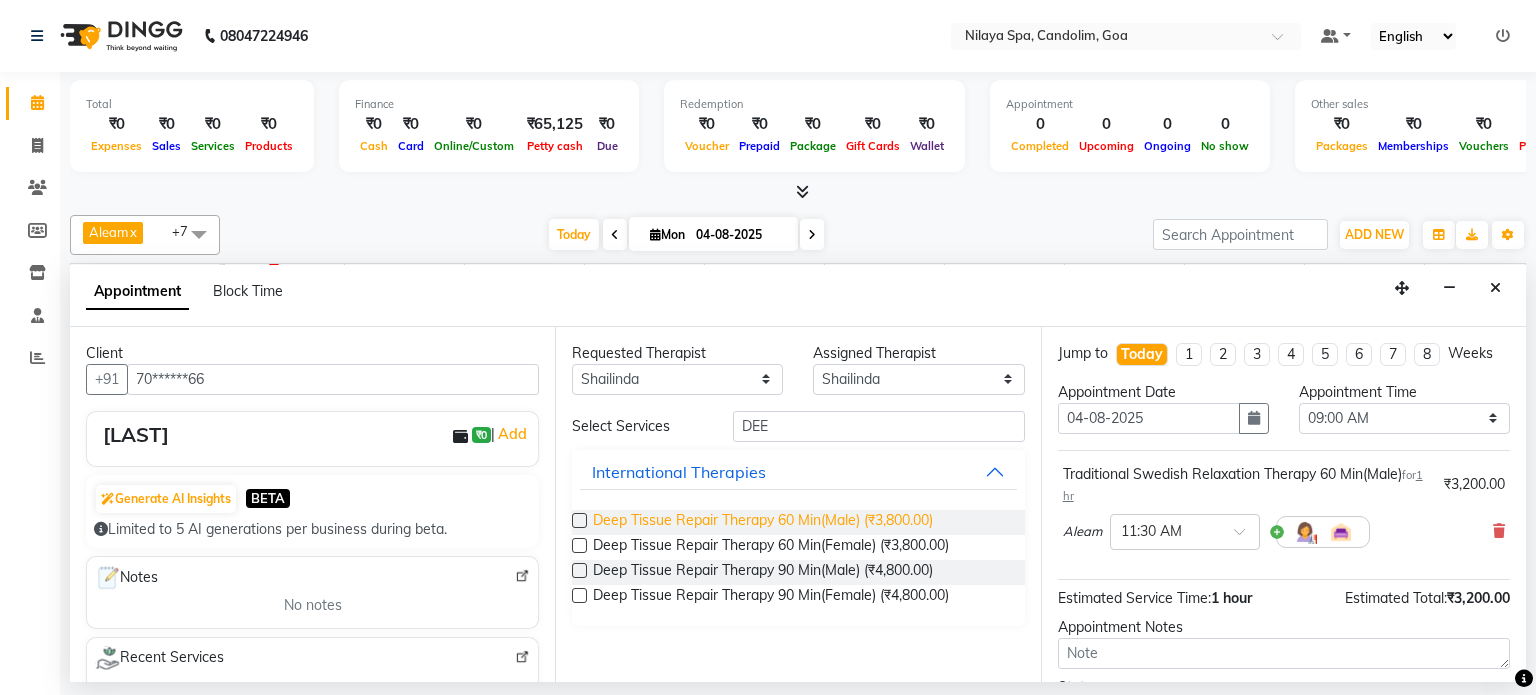 click on "Deep Tissue Repair Therapy 60 Min(Male) (₹3,800.00)" at bounding box center [763, 522] 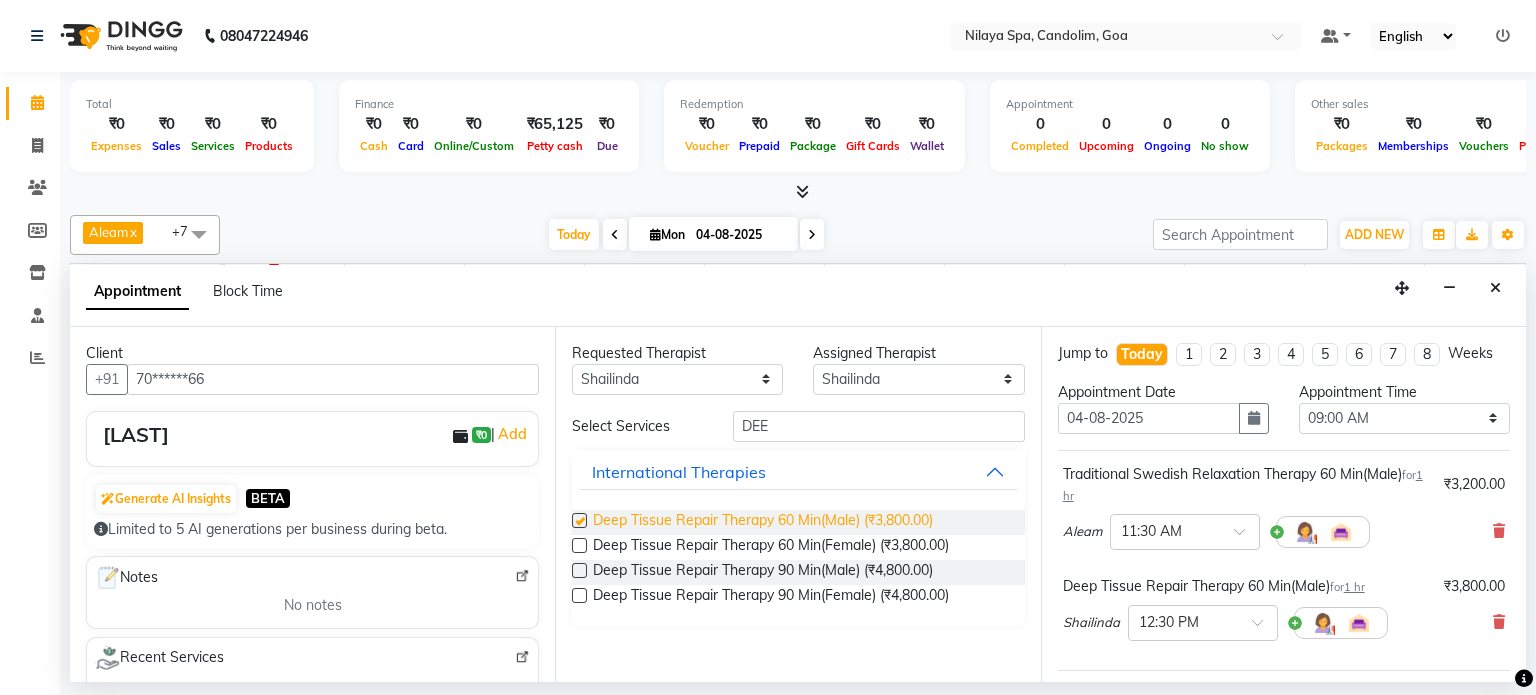 checkbox on "false" 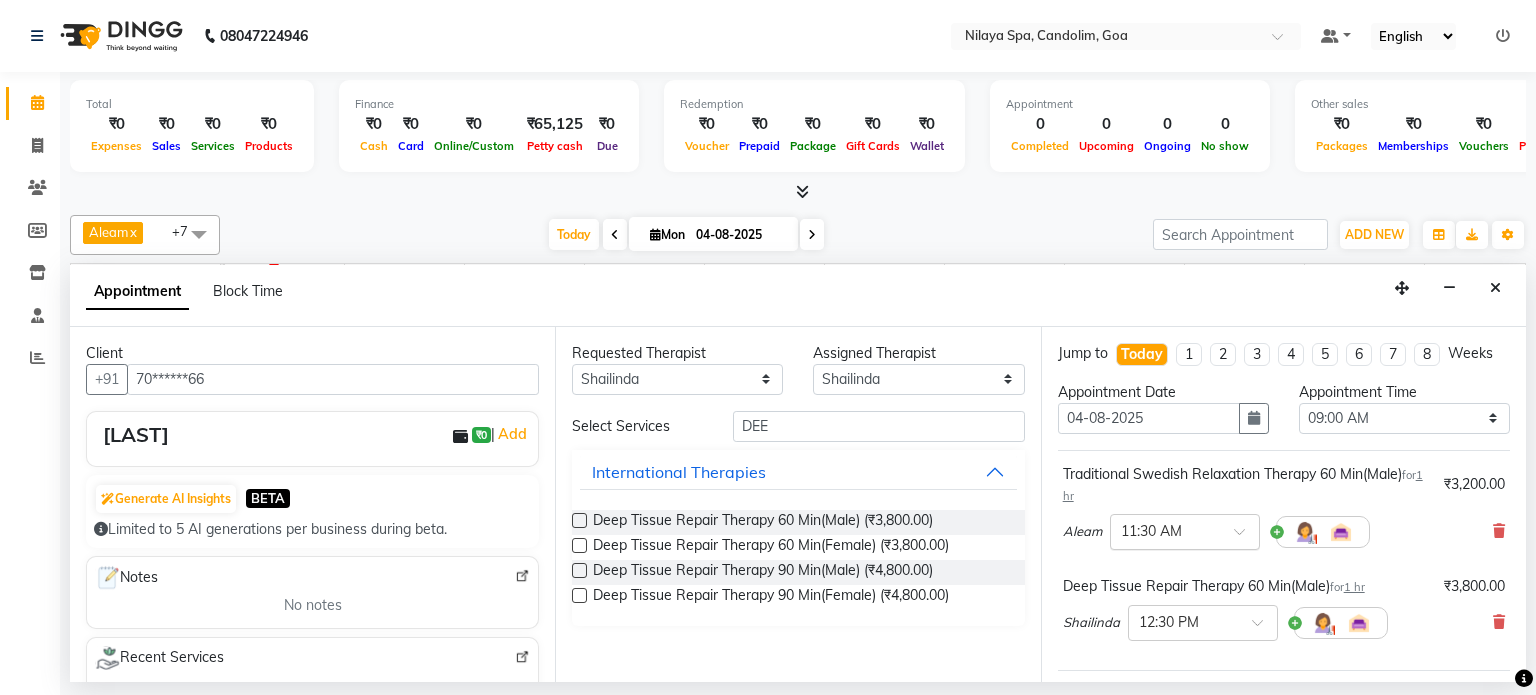 scroll, scrollTop: 200, scrollLeft: 0, axis: vertical 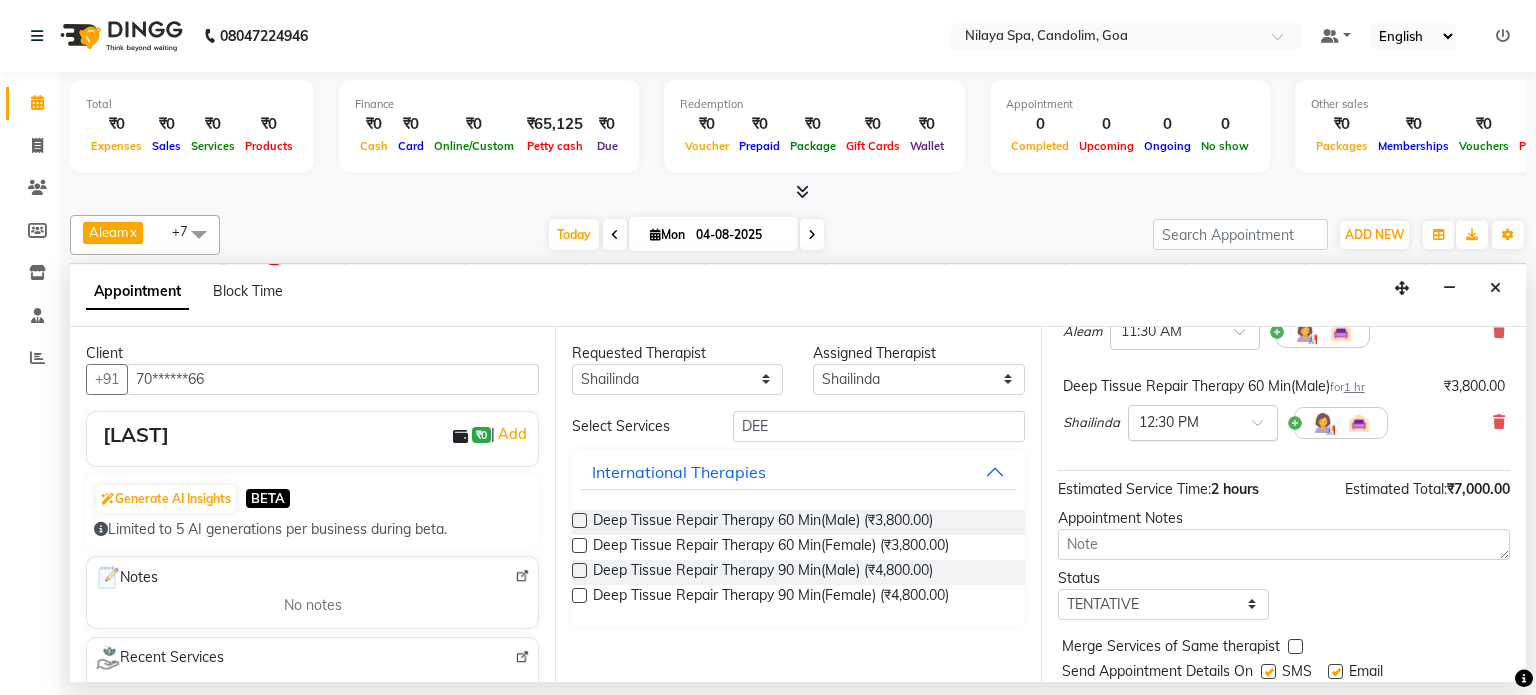 click at bounding box center (1264, 428) 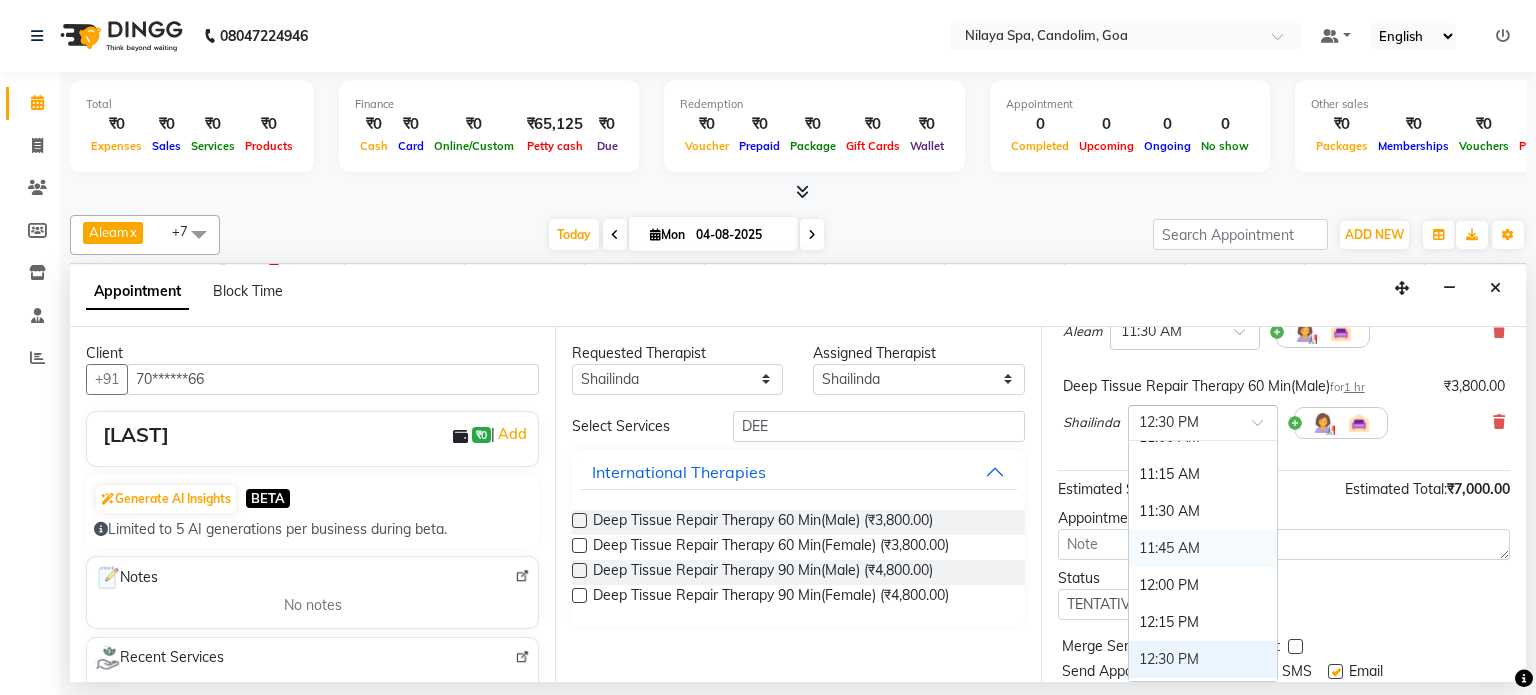 scroll, scrollTop: 218, scrollLeft: 0, axis: vertical 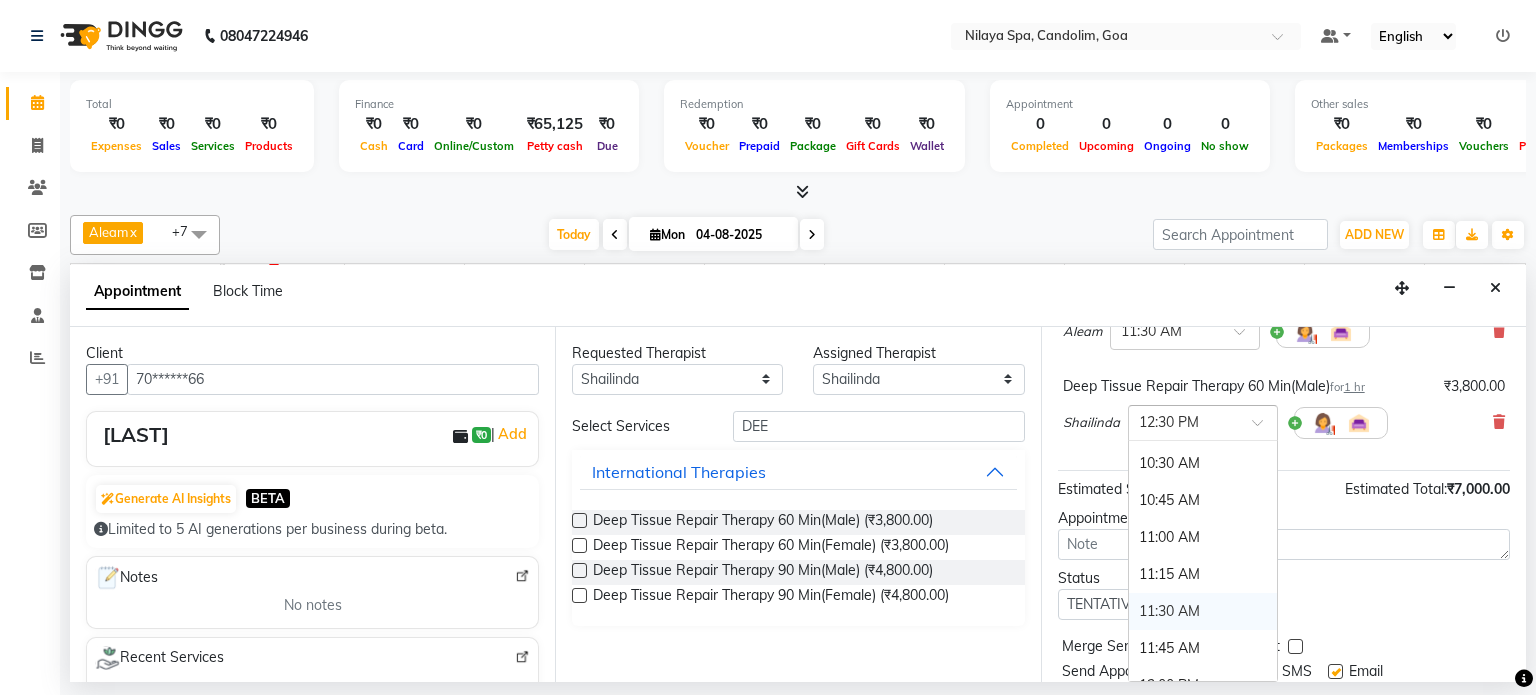 click on "11:30 AM" at bounding box center (1203, 611) 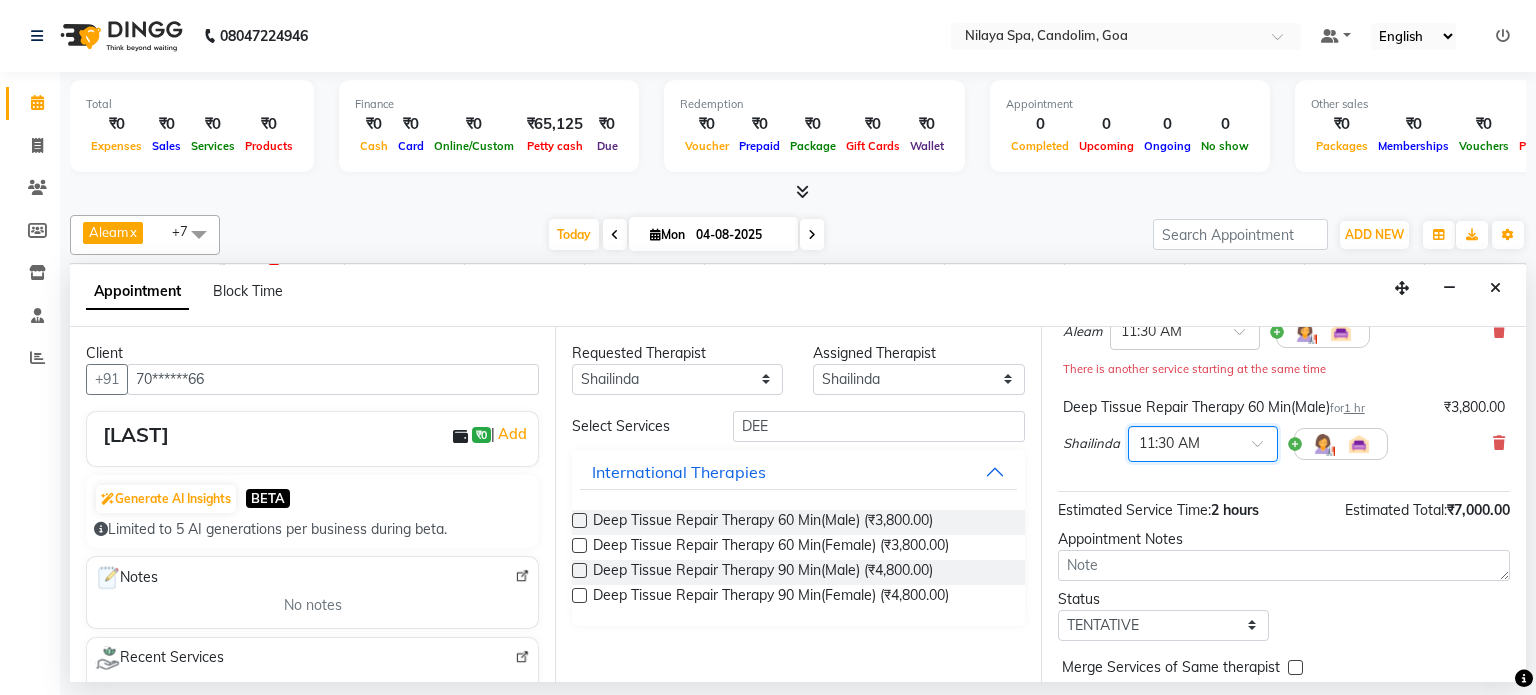 scroll, scrollTop: 284, scrollLeft: 0, axis: vertical 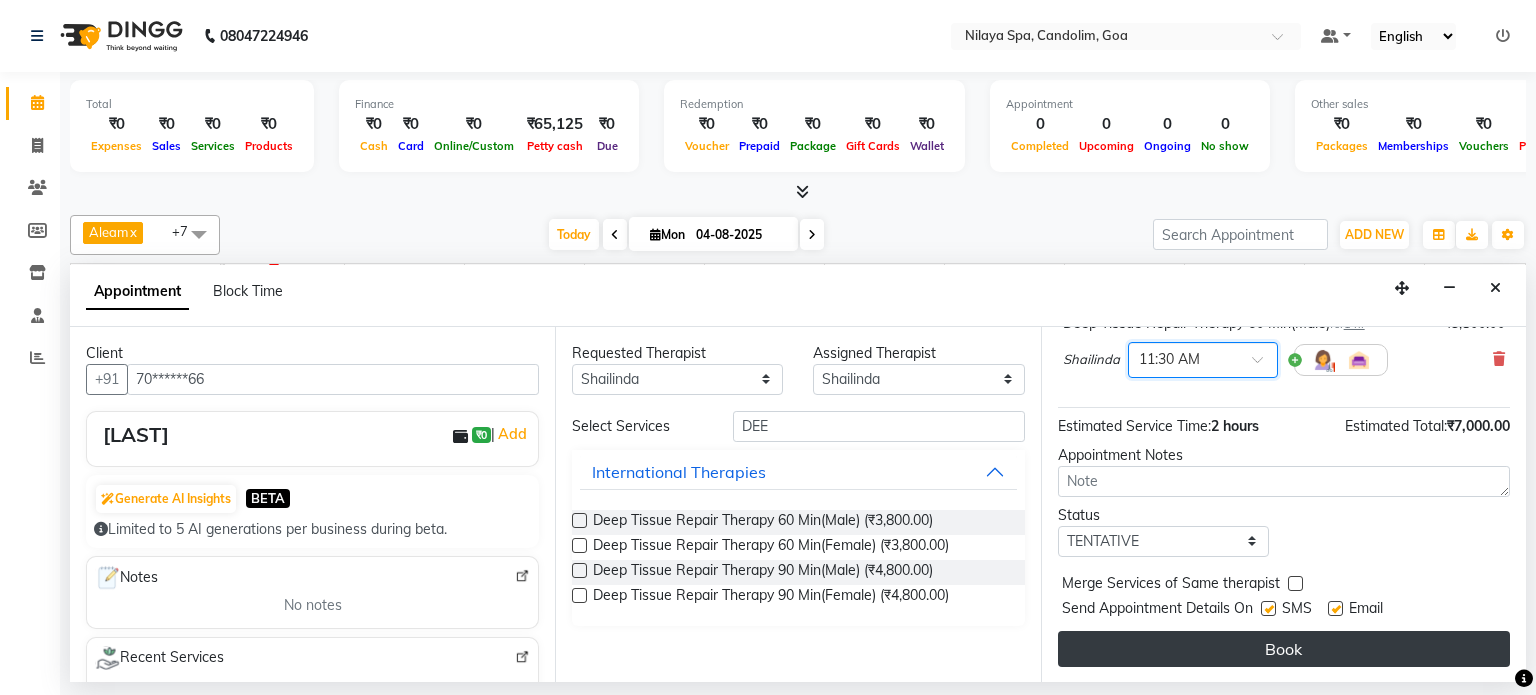 click on "Book" at bounding box center [1284, 649] 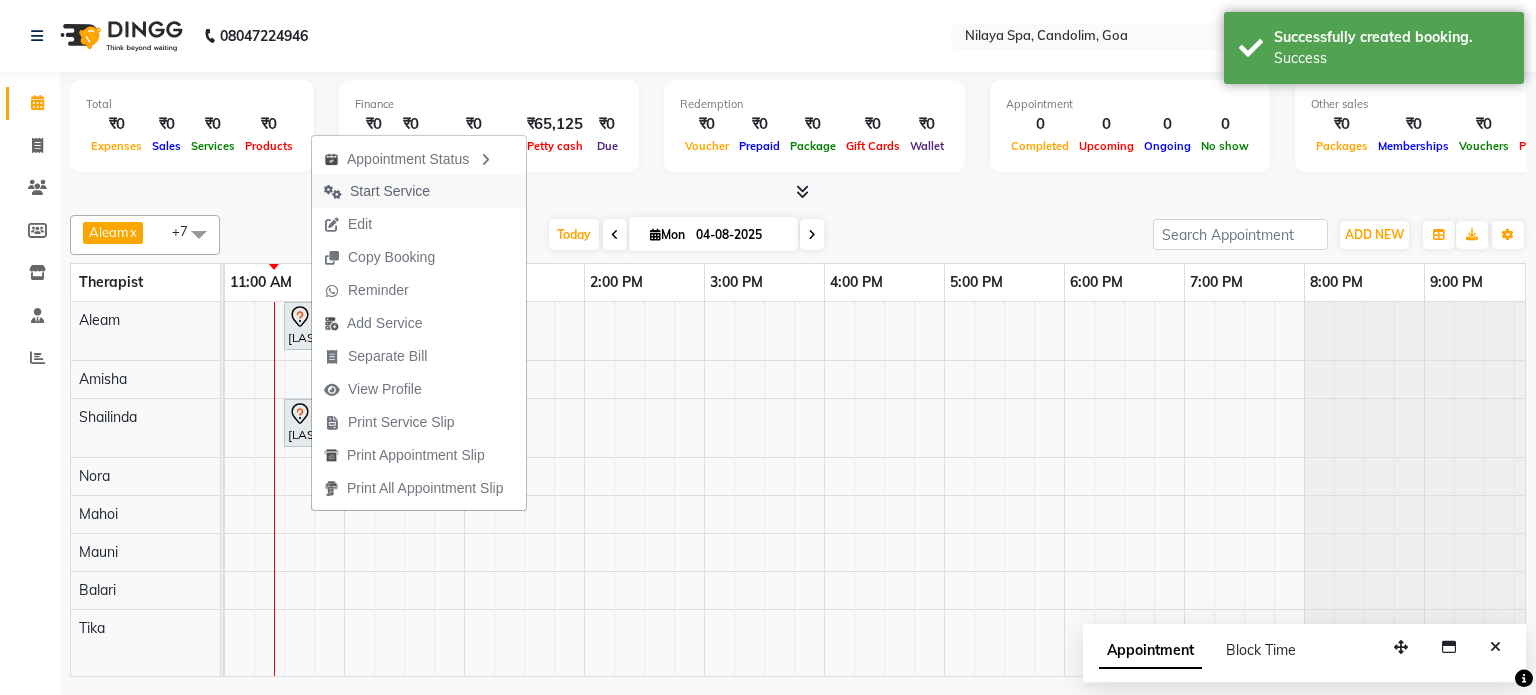click on "Start Service" at bounding box center [390, 191] 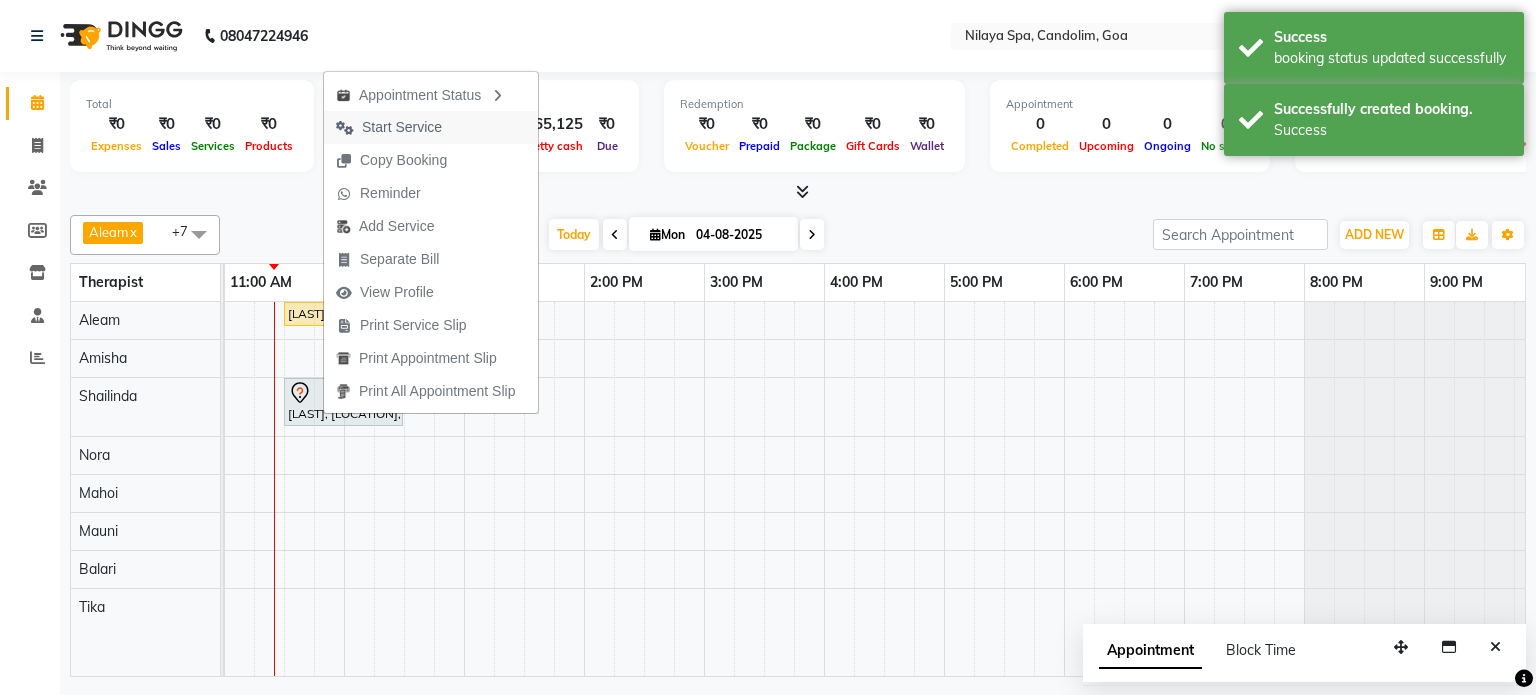 click on "Start Service" at bounding box center [402, 127] 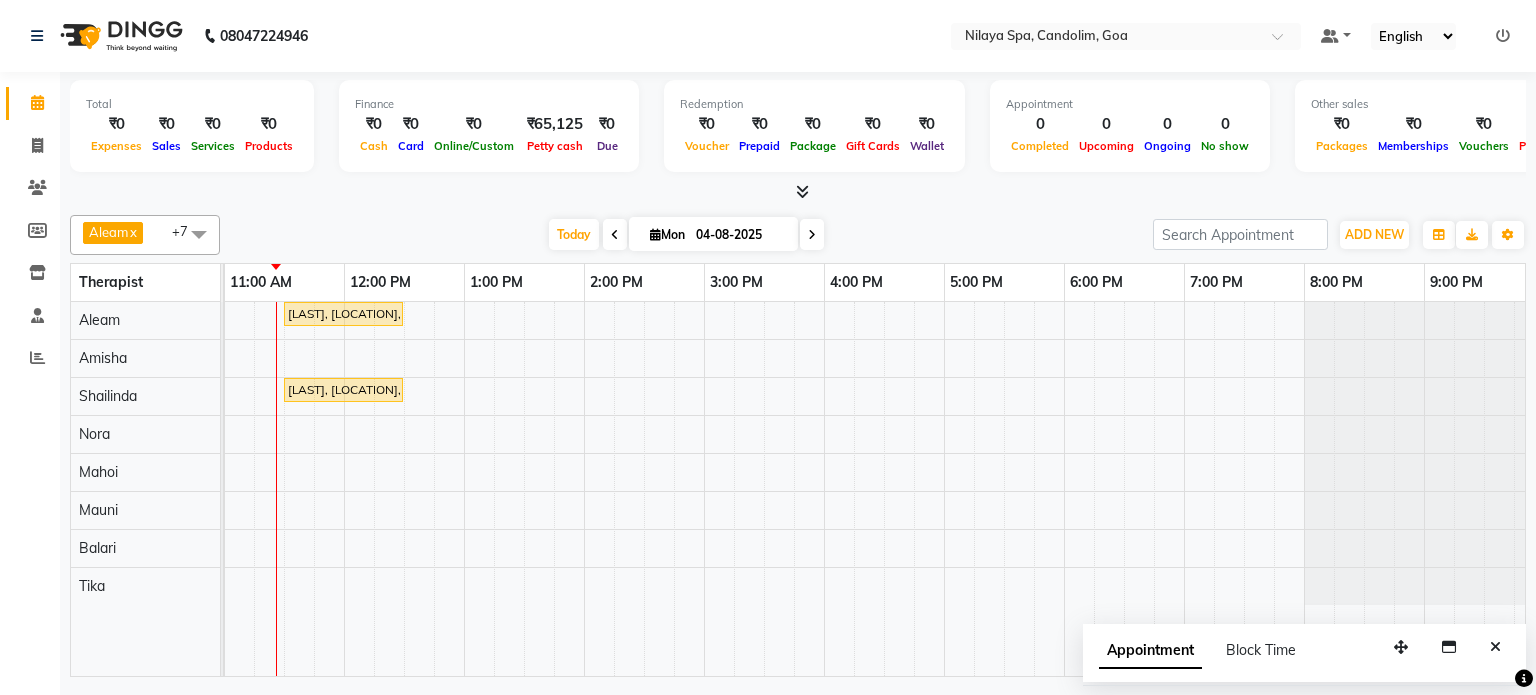 click on "Appointment" at bounding box center [1150, 651] 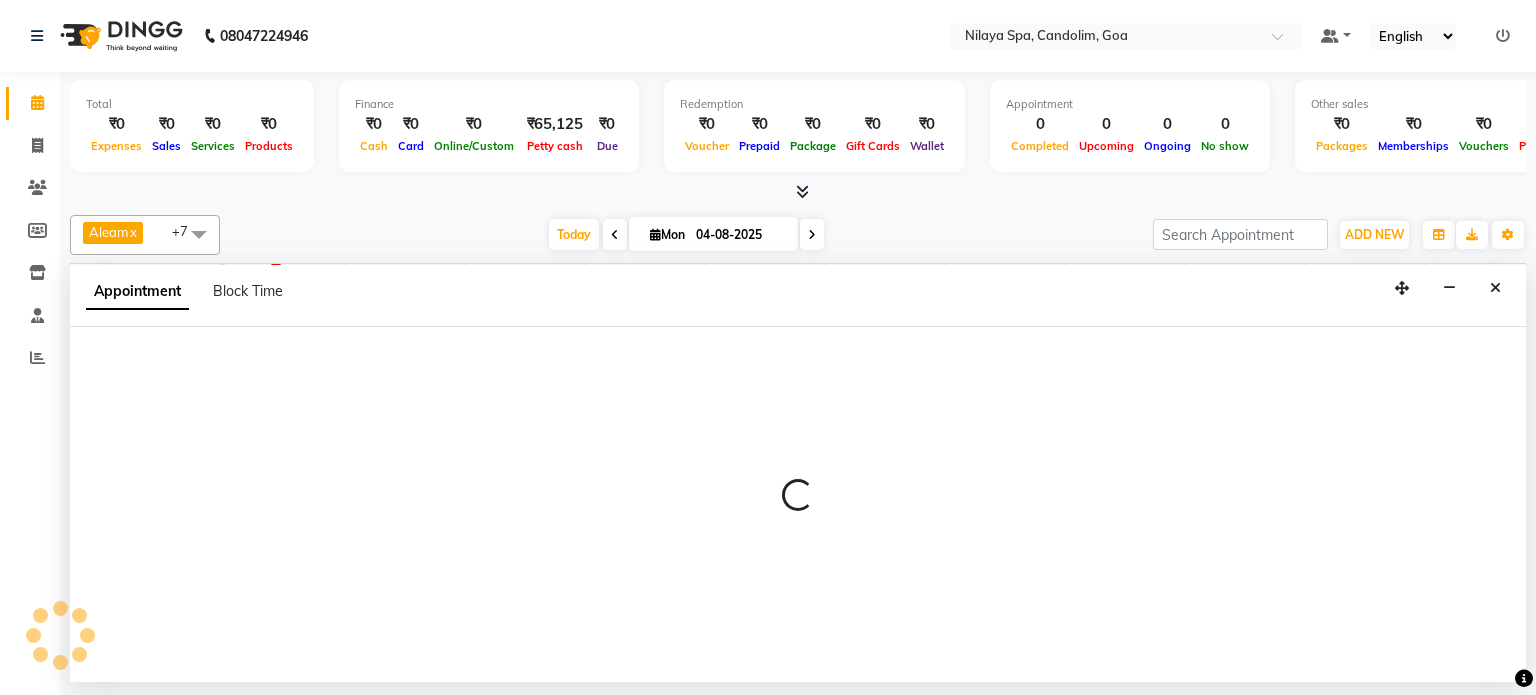 select on "tentative" 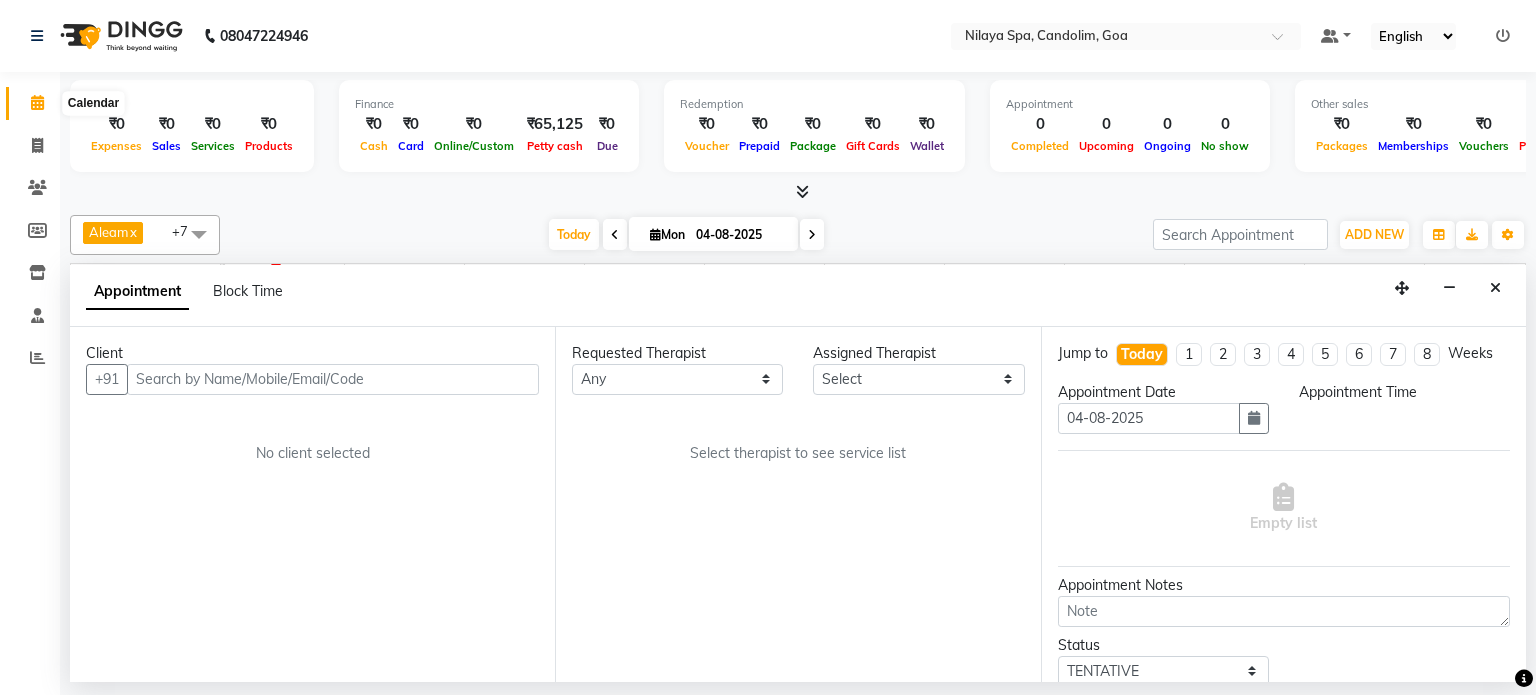 click 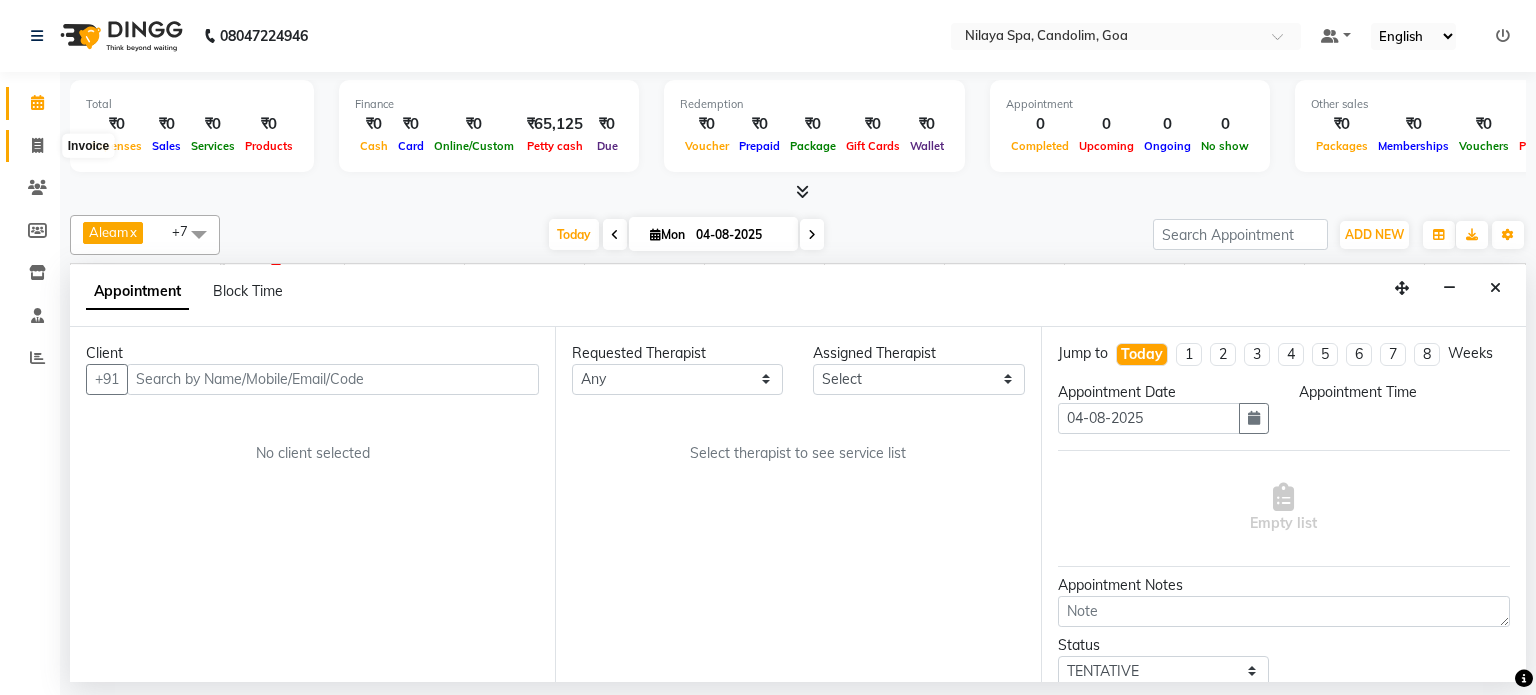 click 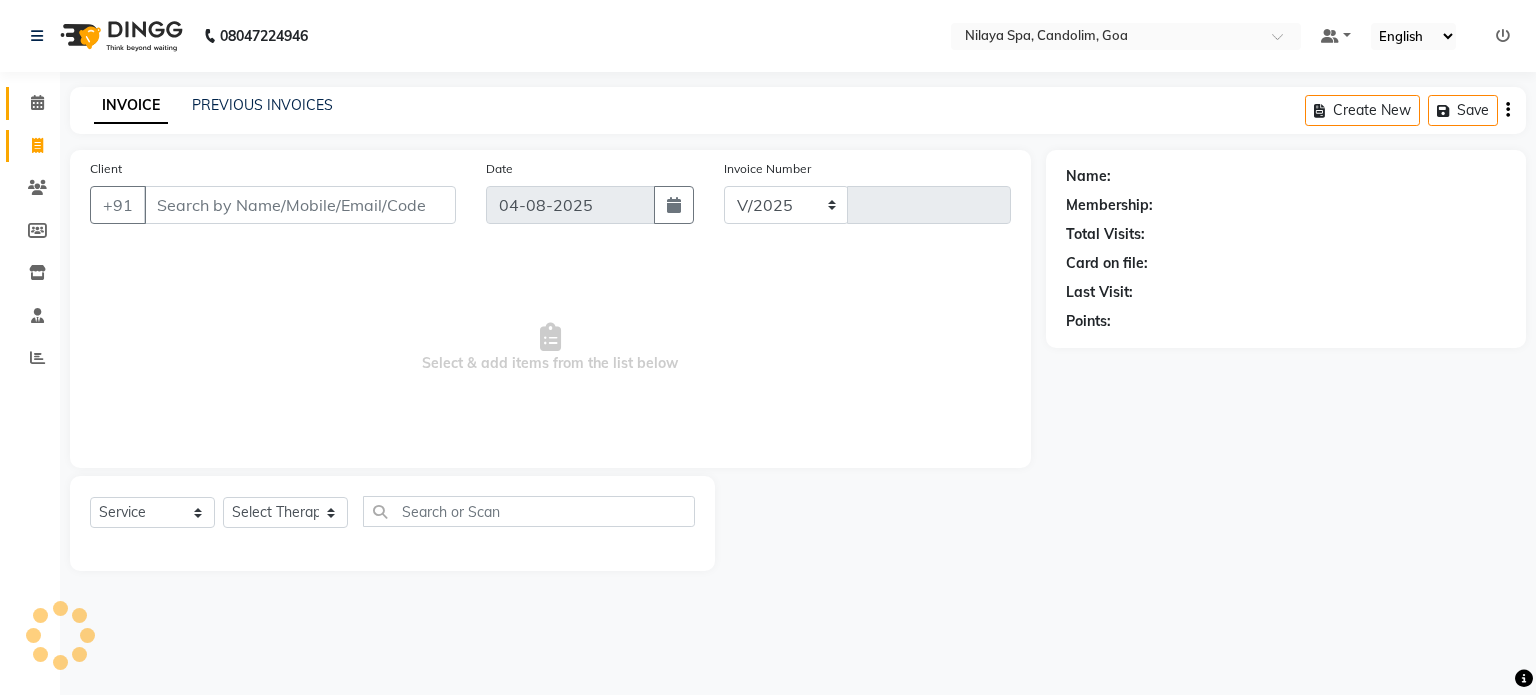 select on "8694" 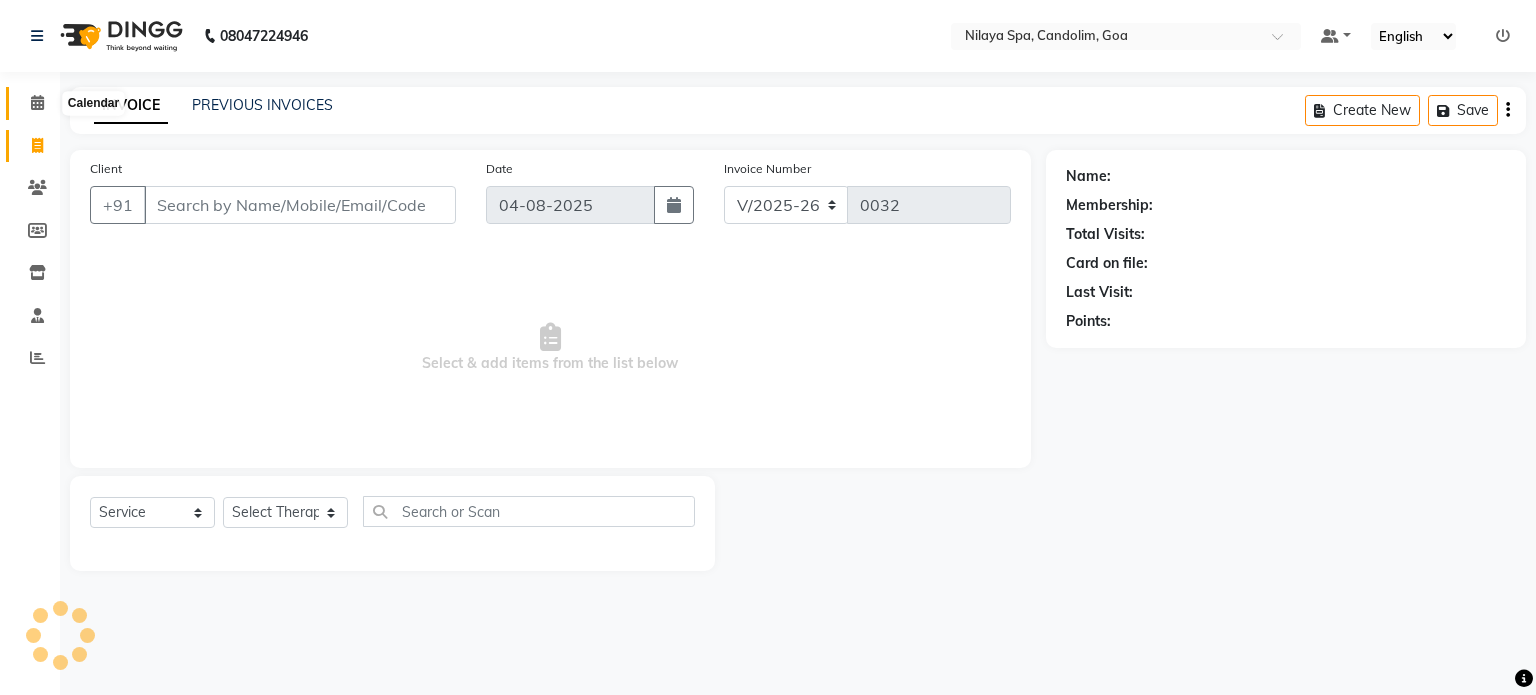 click 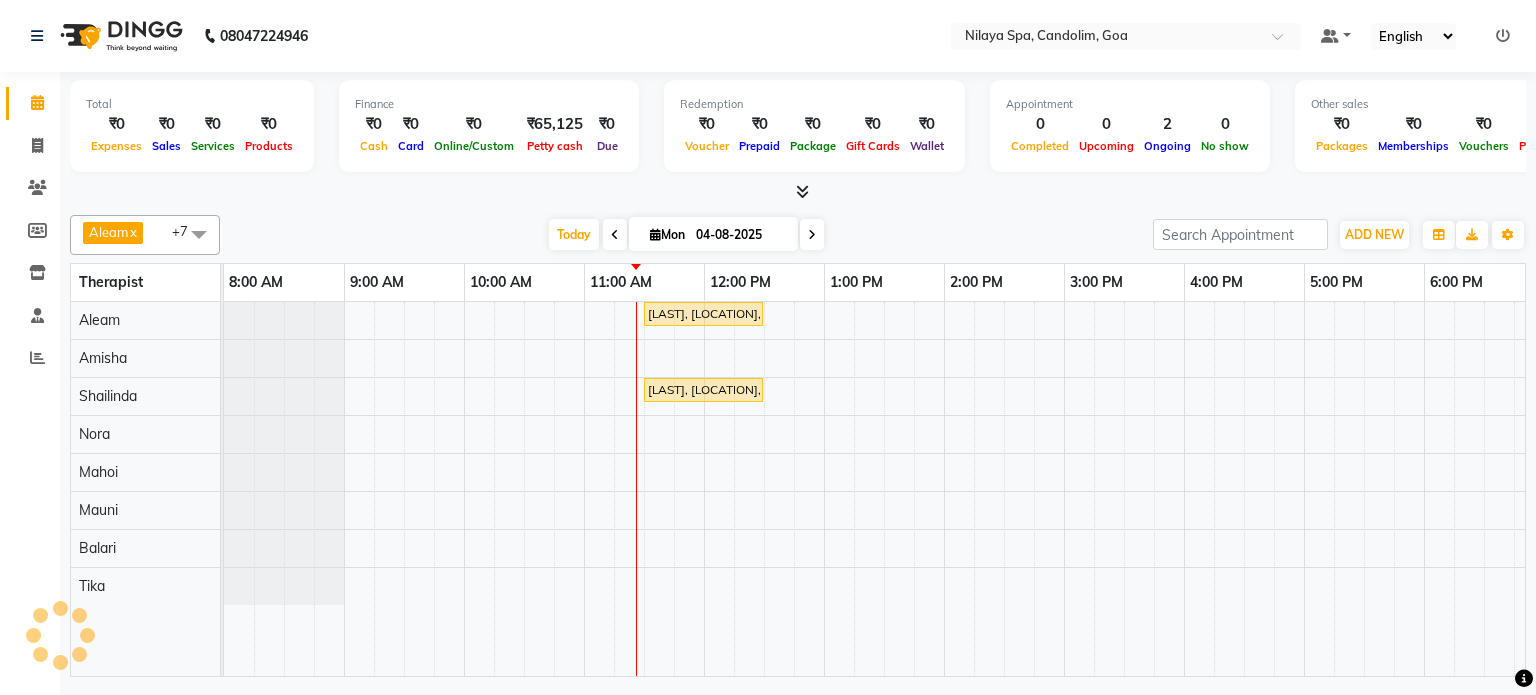 scroll, scrollTop: 0, scrollLeft: 0, axis: both 